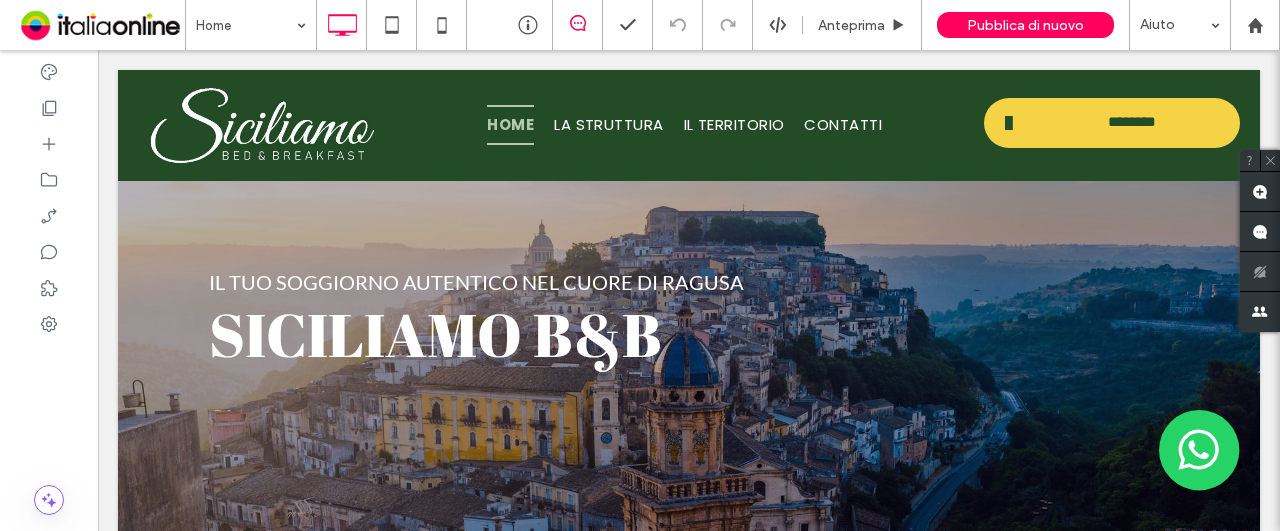 scroll, scrollTop: 0, scrollLeft: 0, axis: both 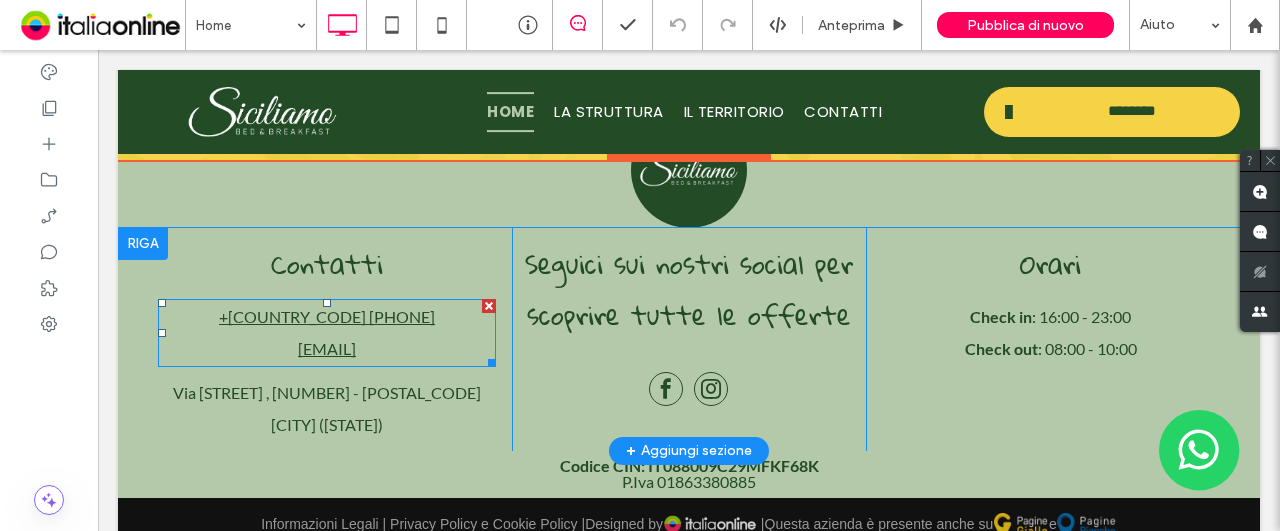 click on "[EMAIL]" at bounding box center (327, 348) 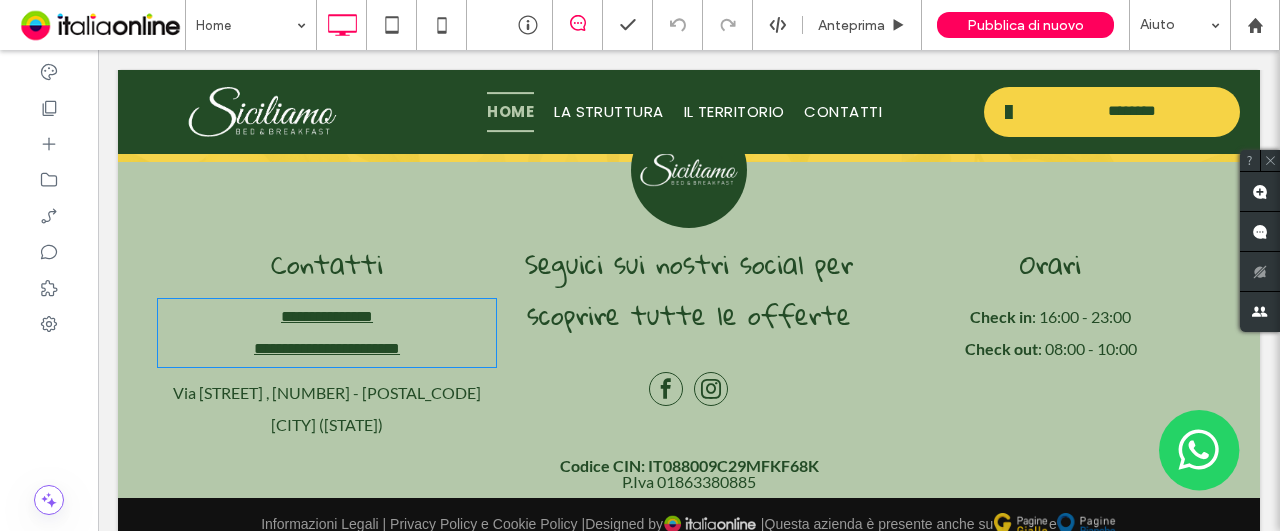 type on "****" 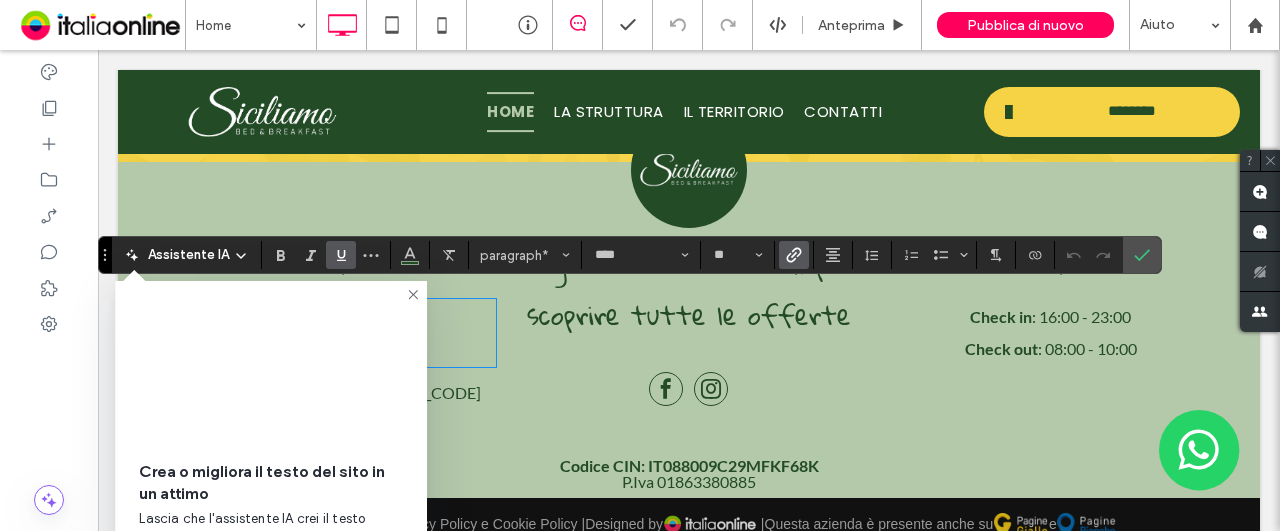click 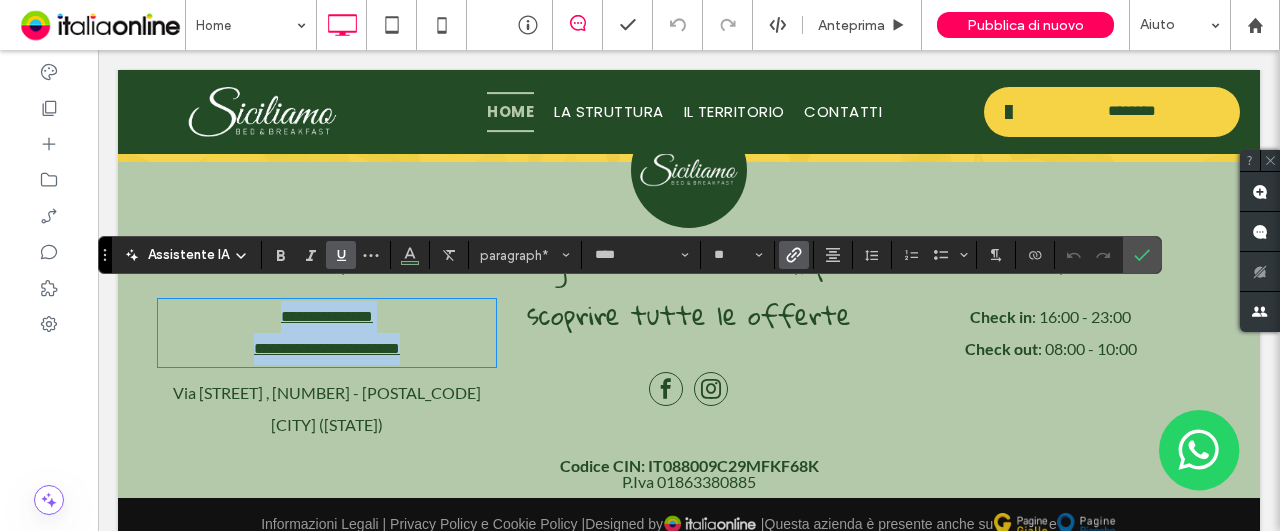 click on "**********" at bounding box center [327, 349] 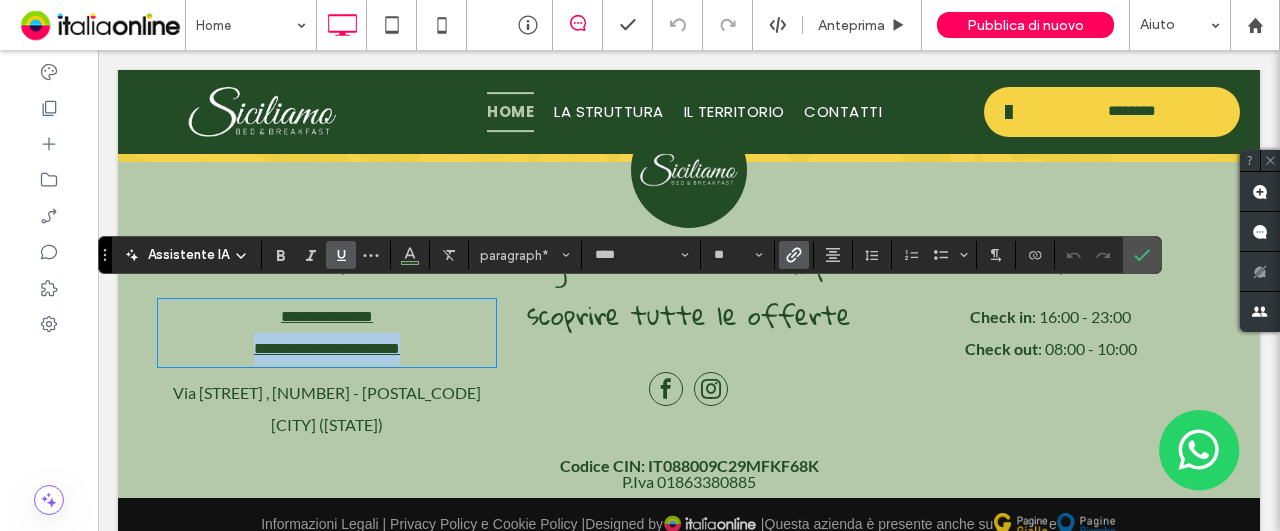 drag, startPoint x: 425, startPoint y: 343, endPoint x: 235, endPoint y: 343, distance: 190 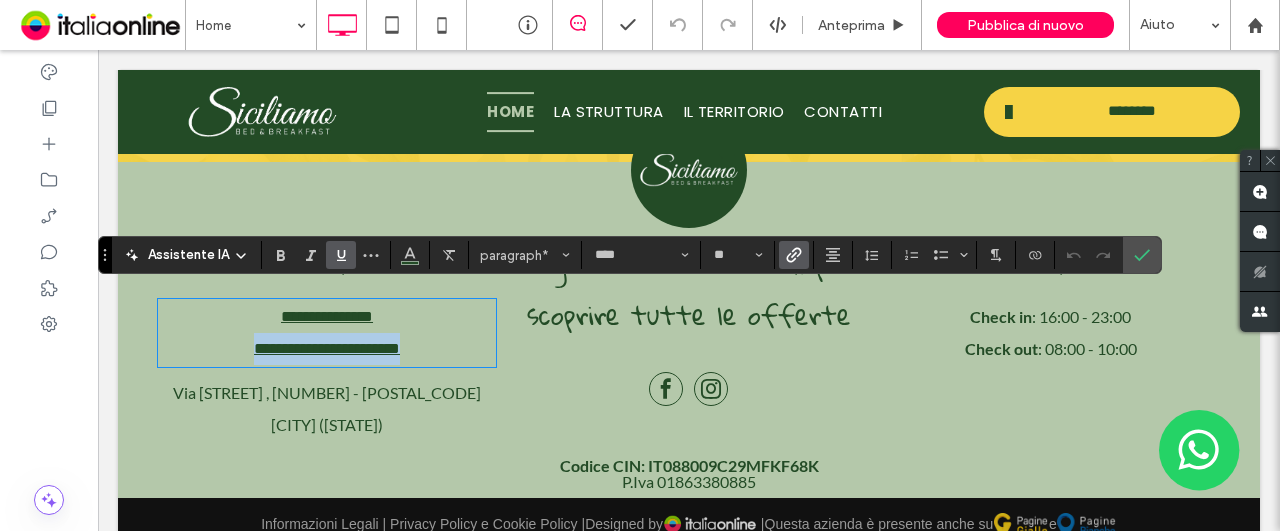 click on "**********" at bounding box center [327, 349] 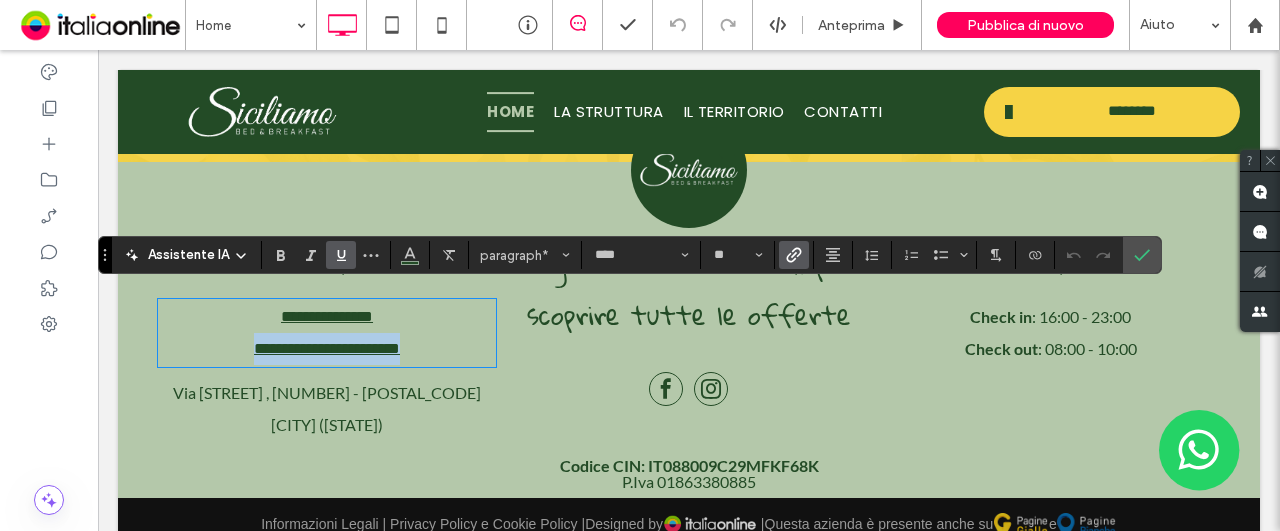 click on "**********" at bounding box center [327, 348] 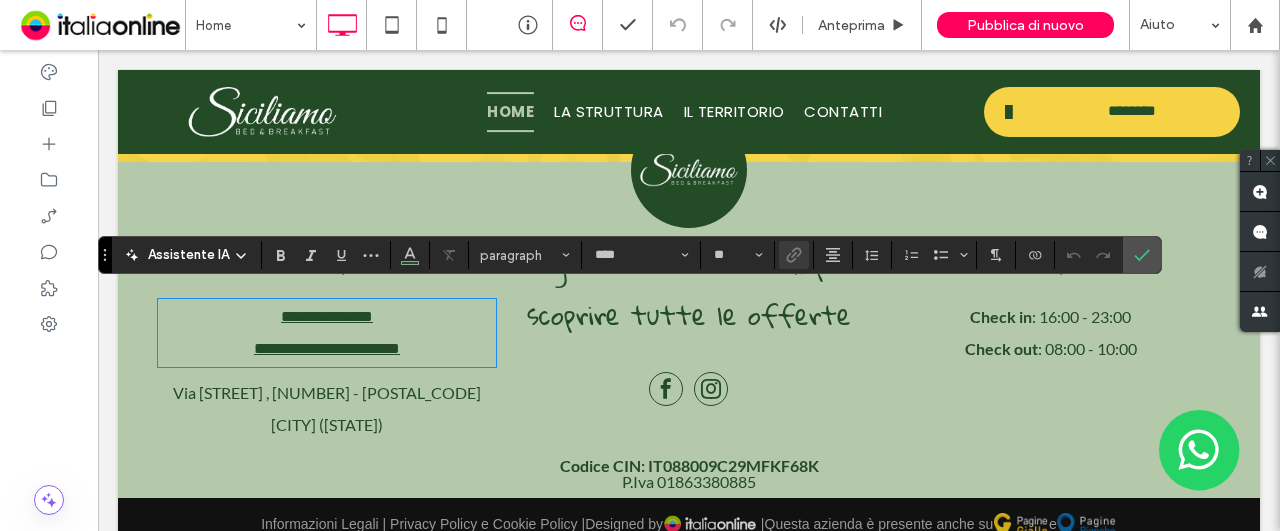 type 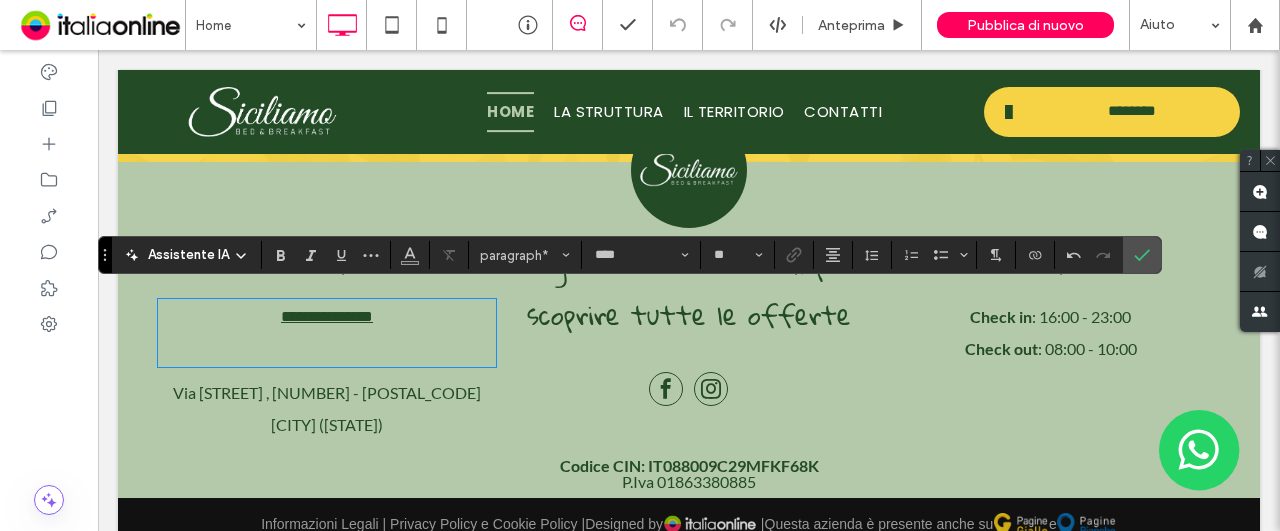 scroll, scrollTop: 0, scrollLeft: 0, axis: both 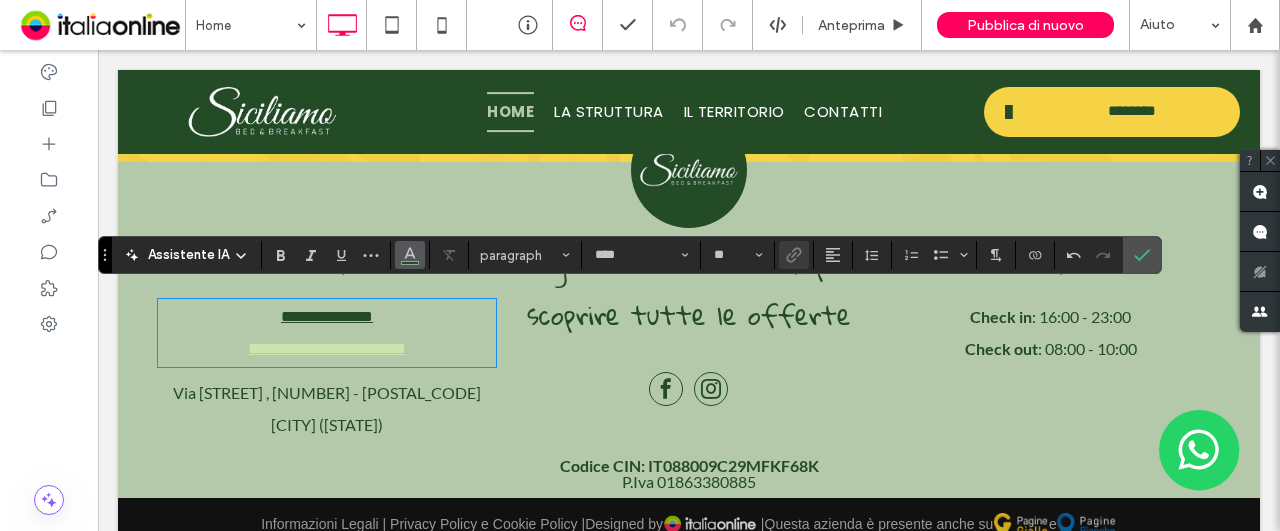 click 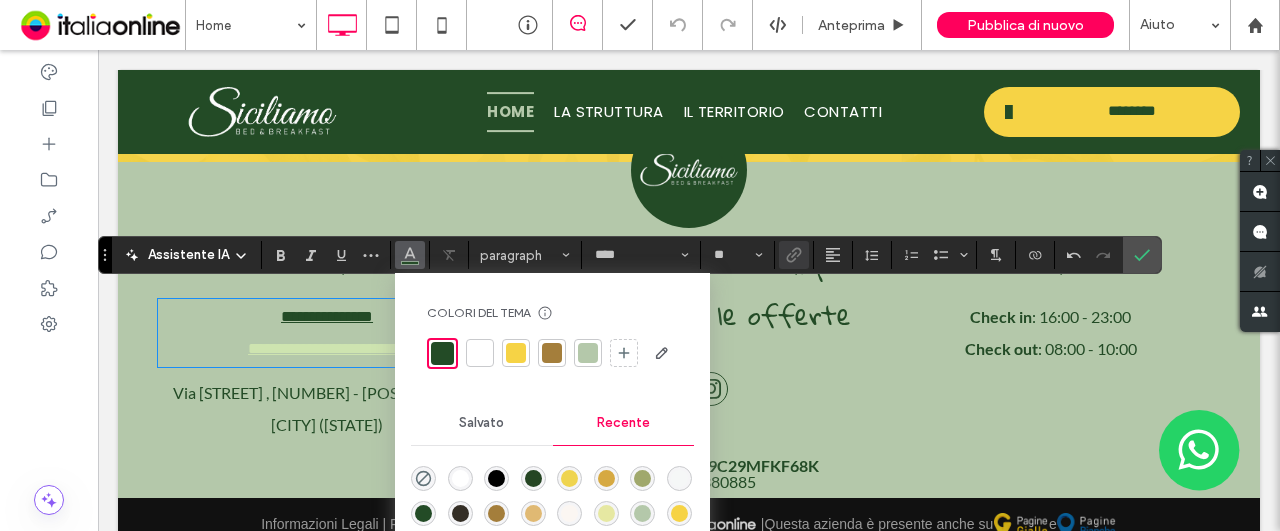 click at bounding box center (588, 353) 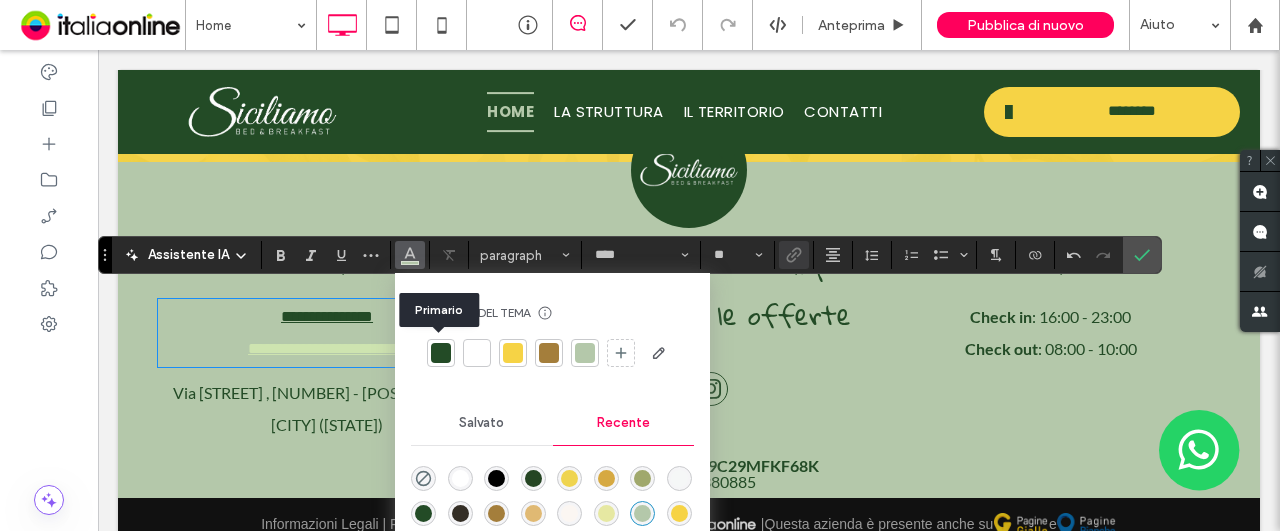 click at bounding box center [441, 353] 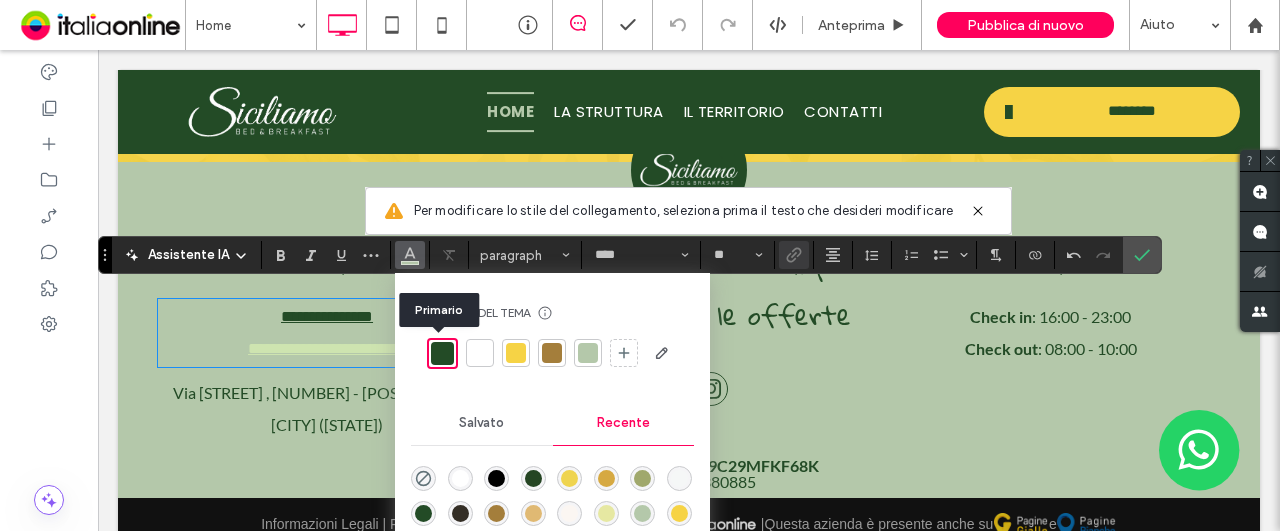 click at bounding box center (442, 353) 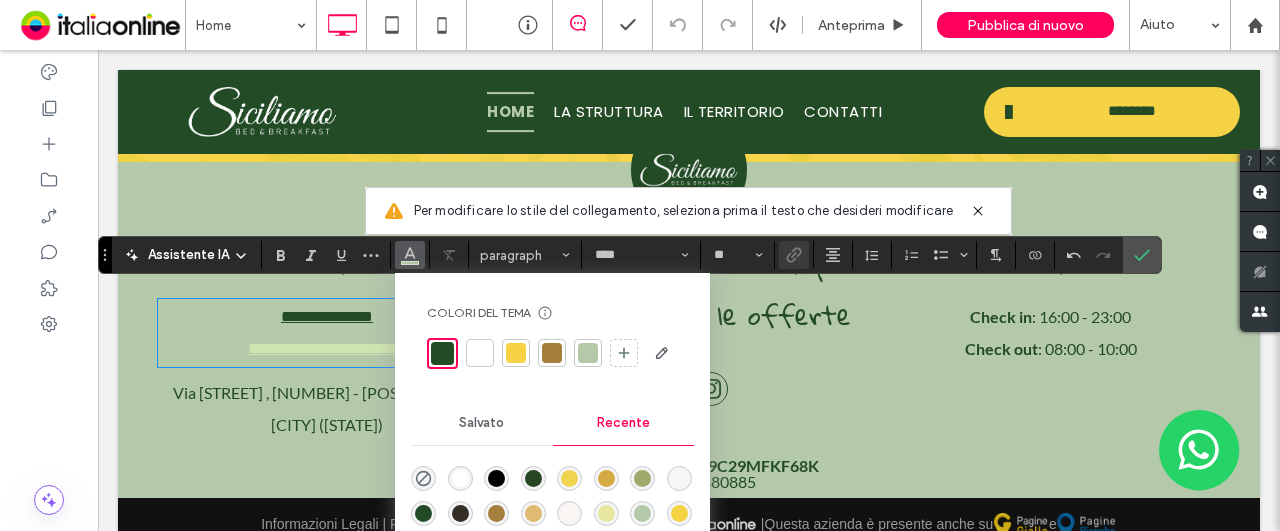 drag, startPoint x: 858, startPoint y: 165, endPoint x: 968, endPoint y: 212, distance: 119.62023 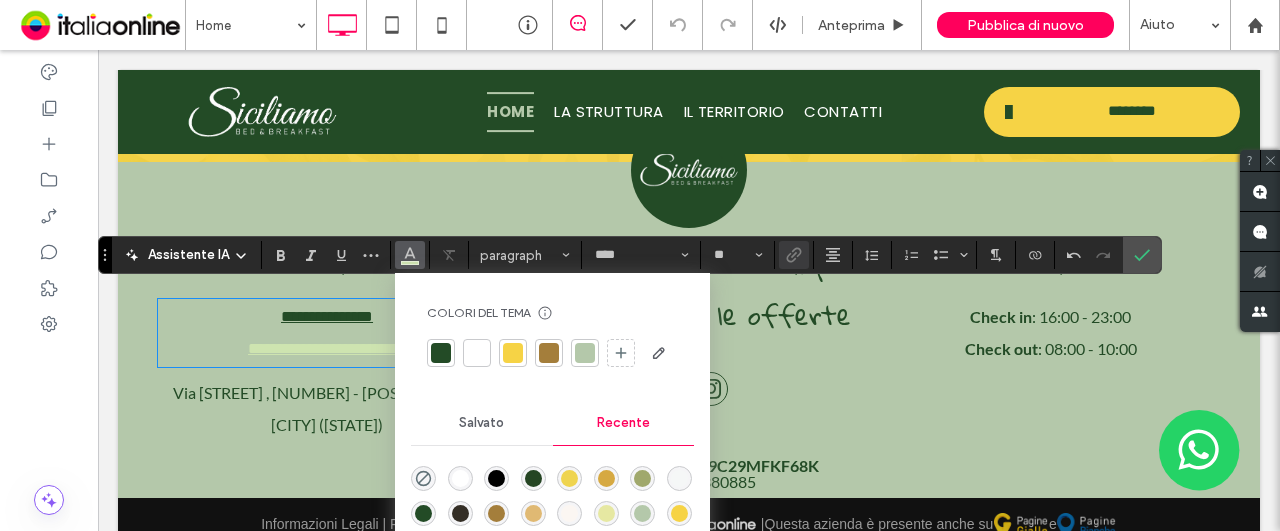 click on "**********" at bounding box center [327, 348] 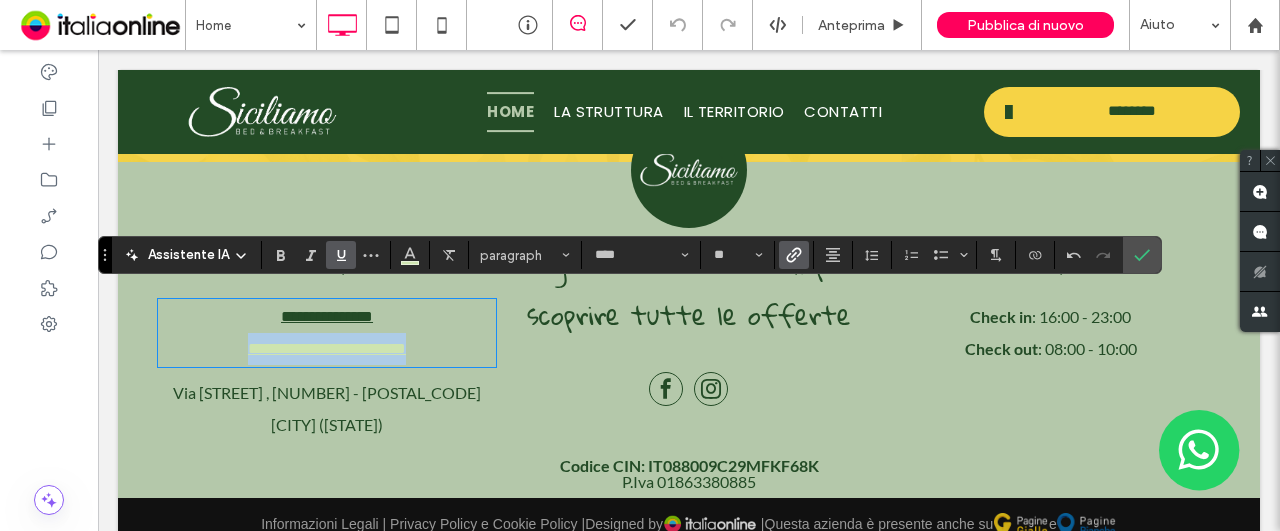 drag, startPoint x: 440, startPoint y: 341, endPoint x: 219, endPoint y: 338, distance: 221.02036 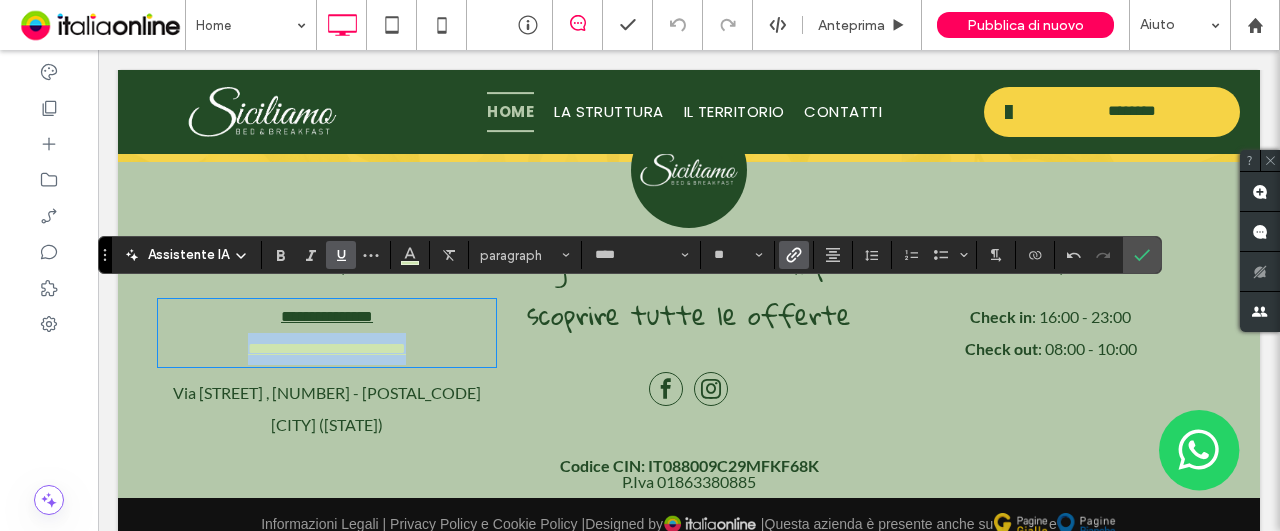 click on "**********" at bounding box center [327, 349] 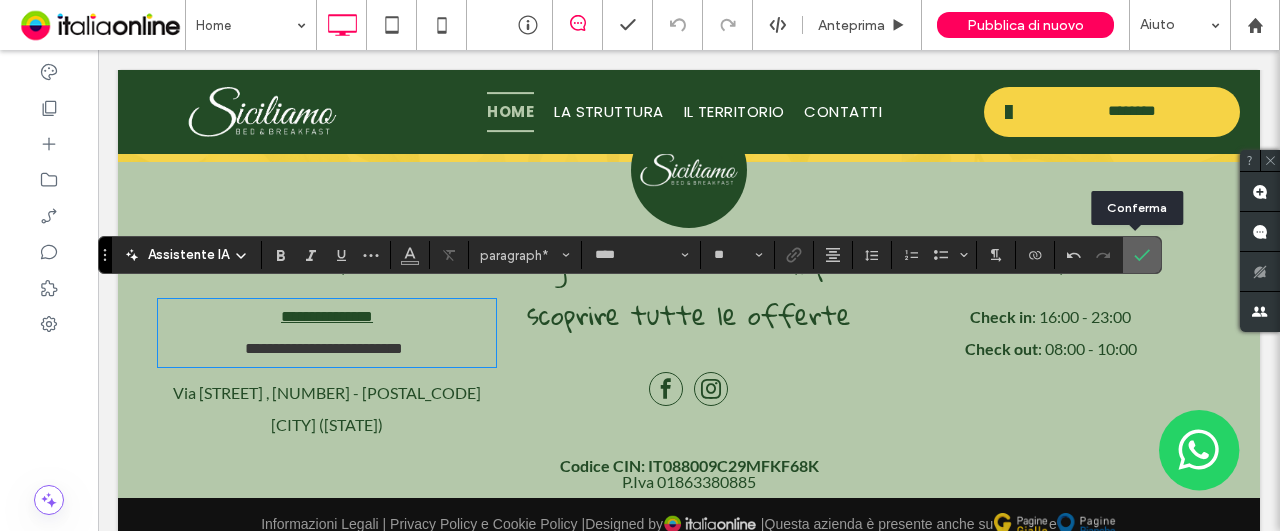 click 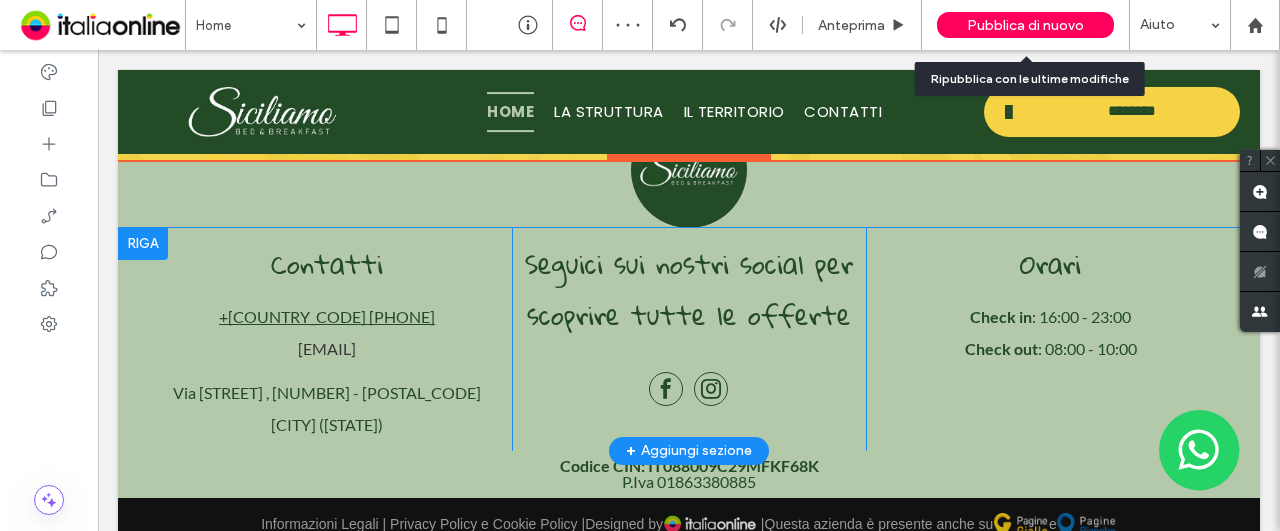 click on "Pubblica di nuovo" at bounding box center (1025, 25) 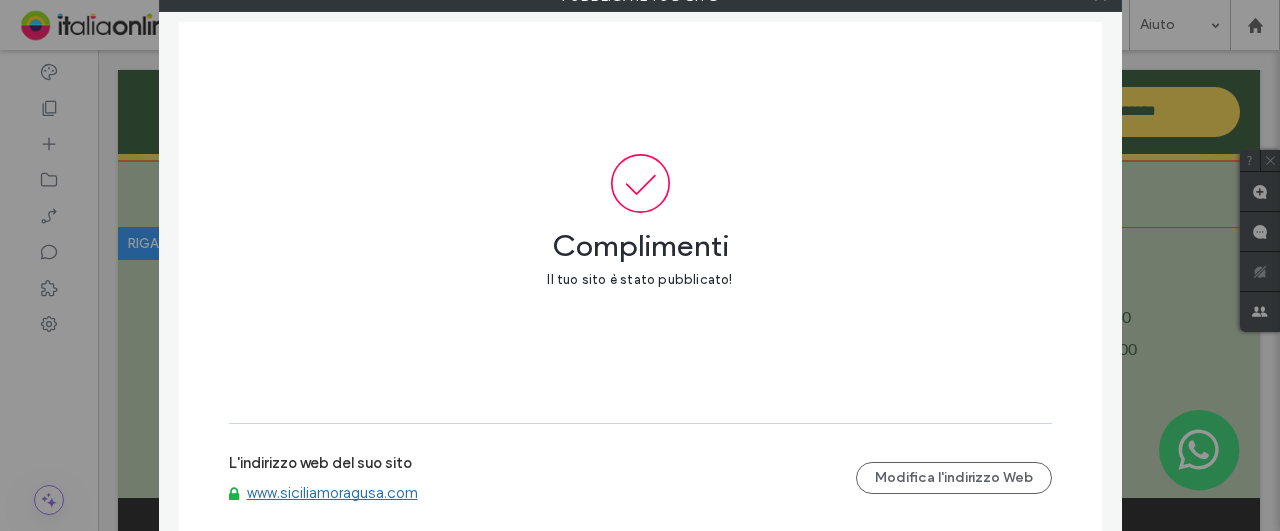 click on "Pubblica il tuo sito" at bounding box center [640, -4] 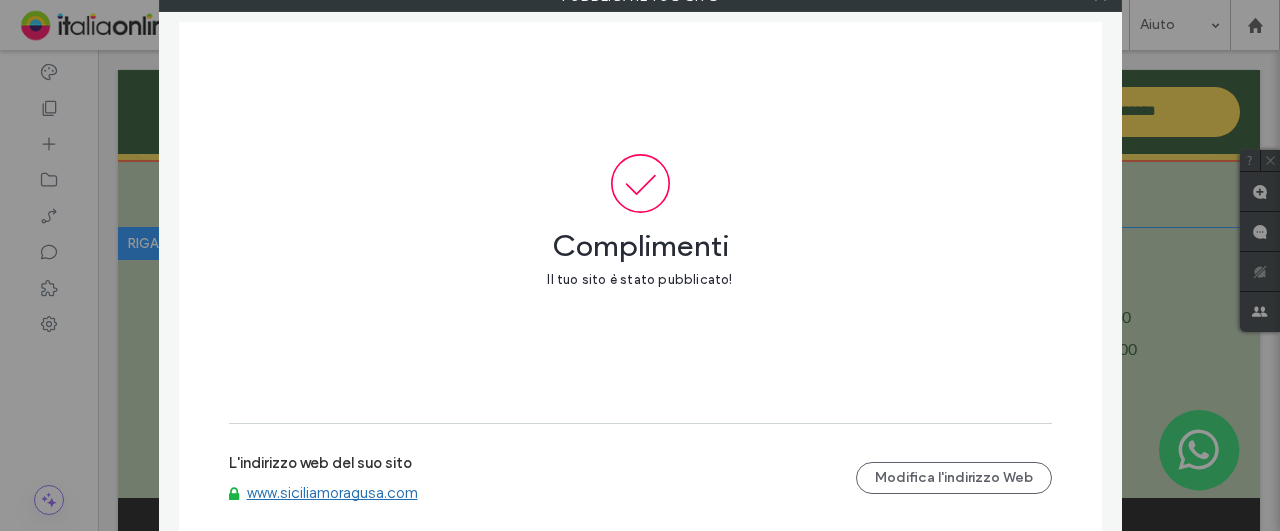 click at bounding box center [1101, -4] 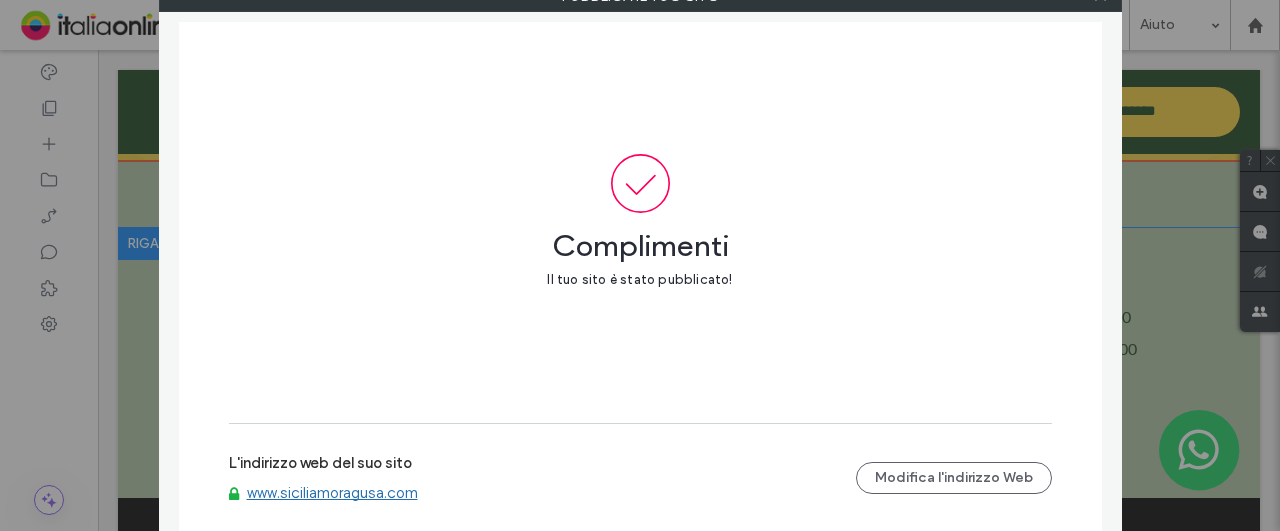 click on "Pubblica il tuo sito" at bounding box center [640, -4] 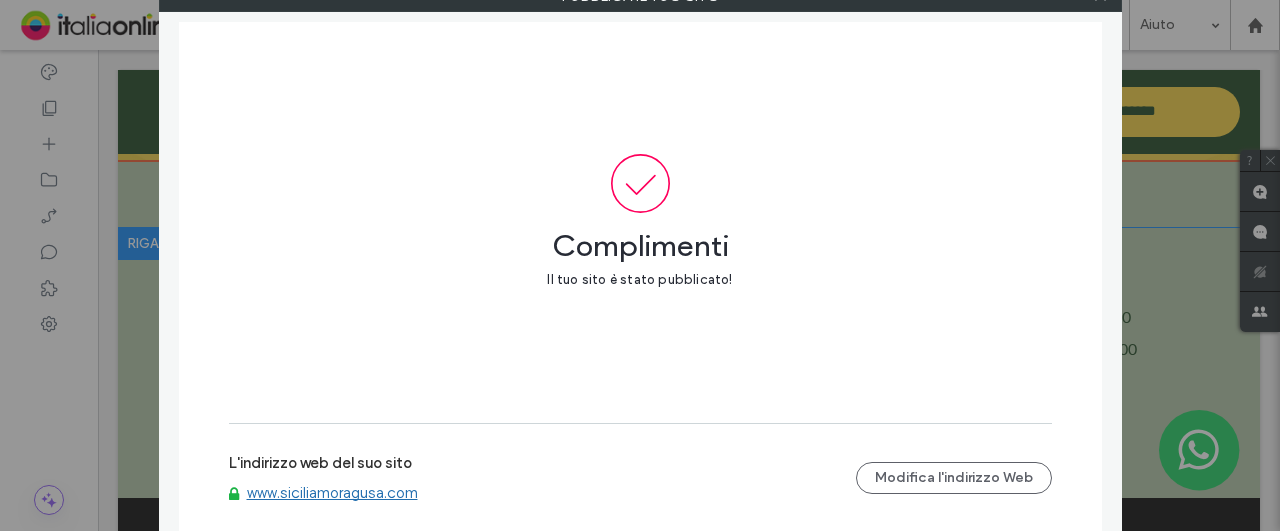 click at bounding box center [1101, -4] 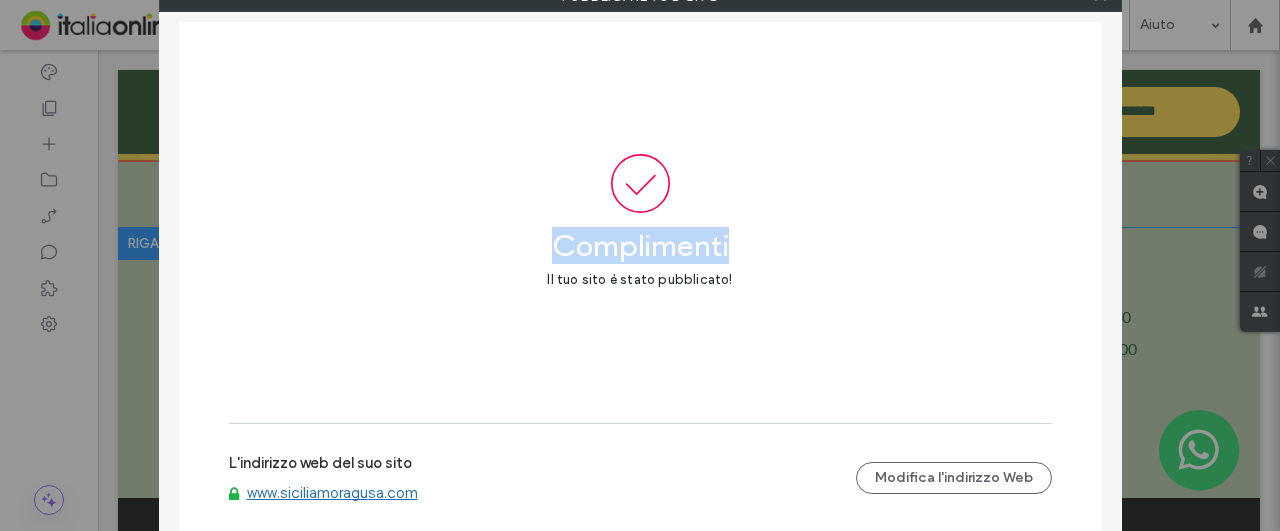 click at bounding box center (1101, -4) 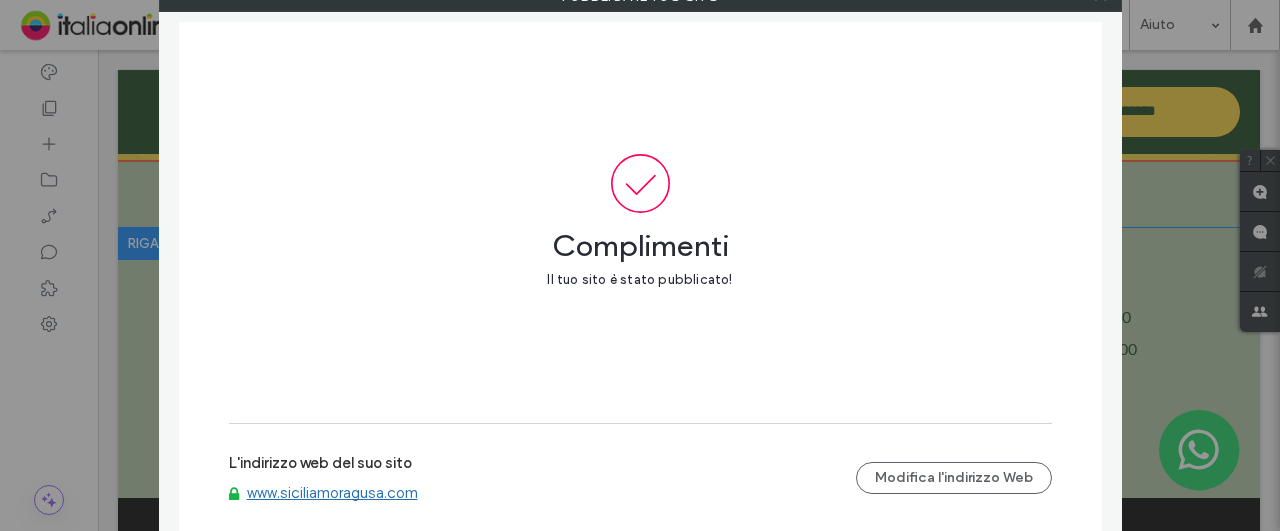 click 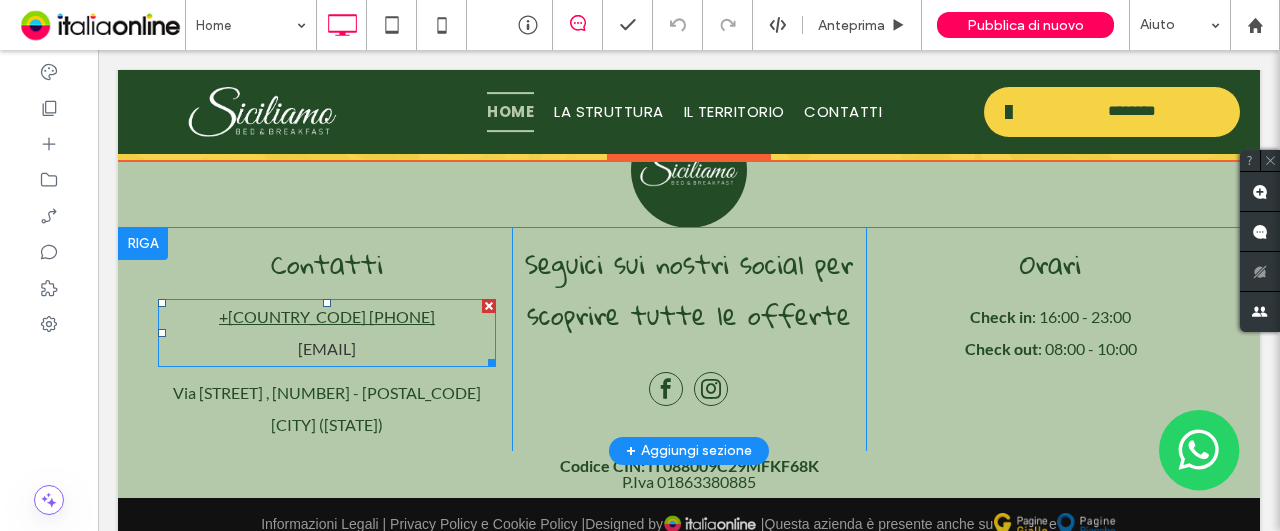 click on "[EMAIL] ﻿" at bounding box center (327, 349) 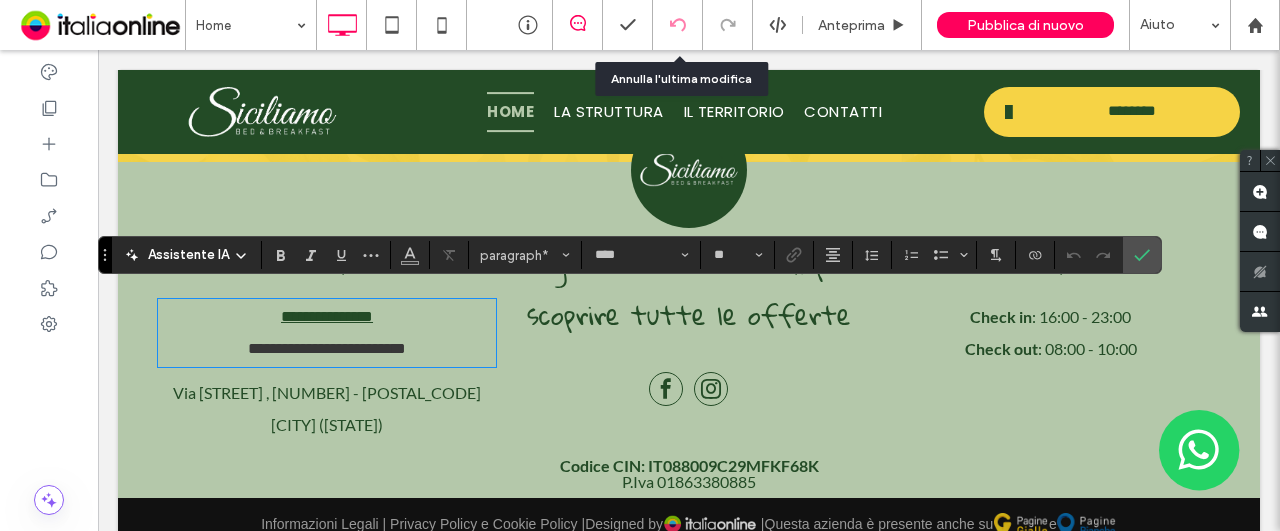 click 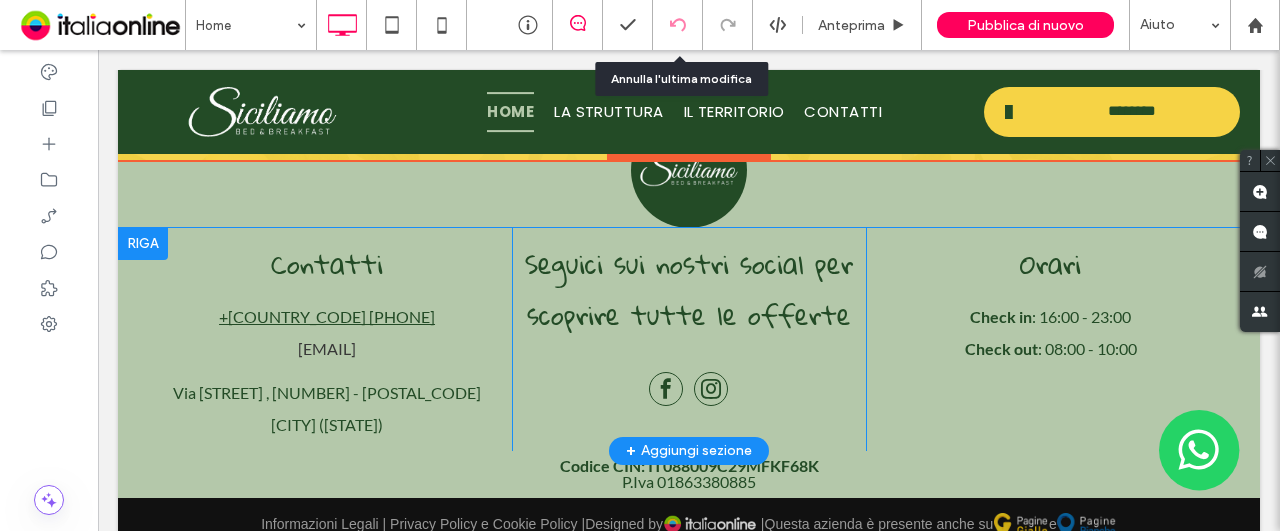 click 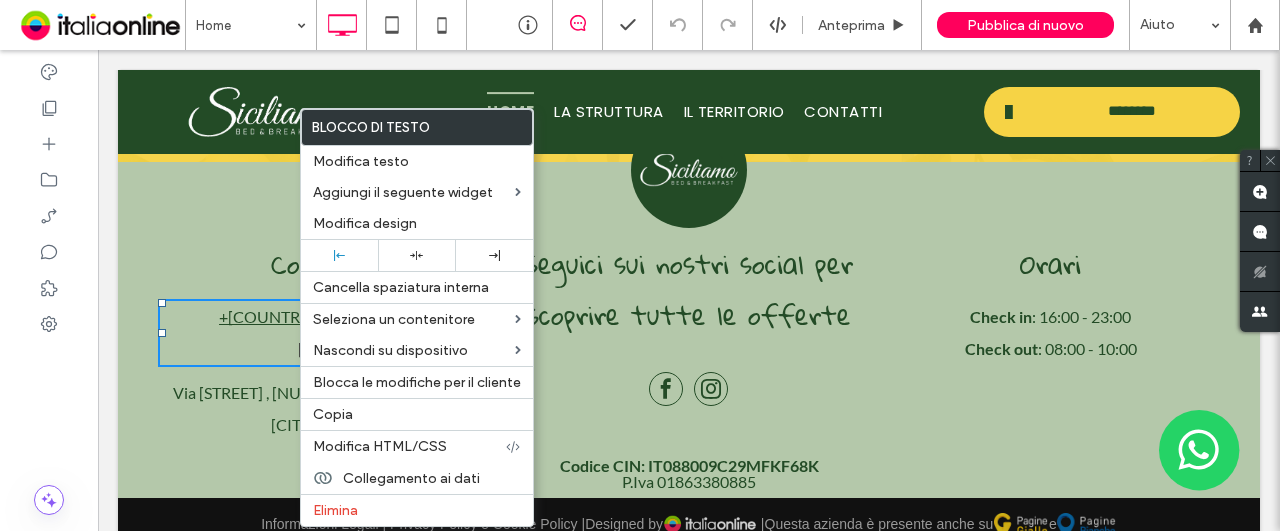 click on "+[COUNTRY_CODE] [PHONE]" at bounding box center [327, 317] 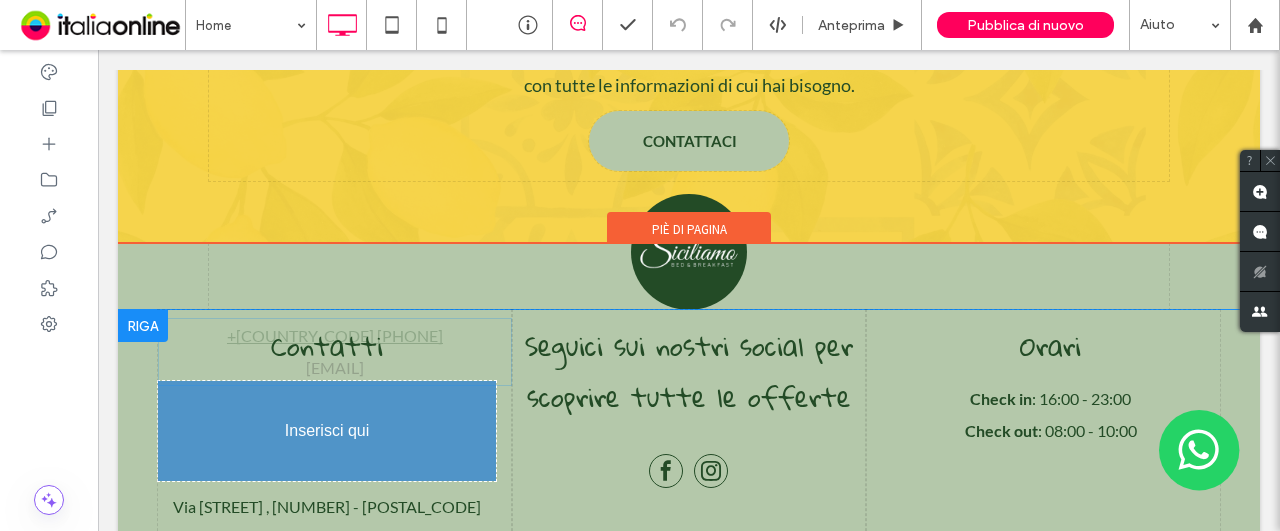 drag, startPoint x: 440, startPoint y: 339, endPoint x: 310, endPoint y: 339, distance: 130 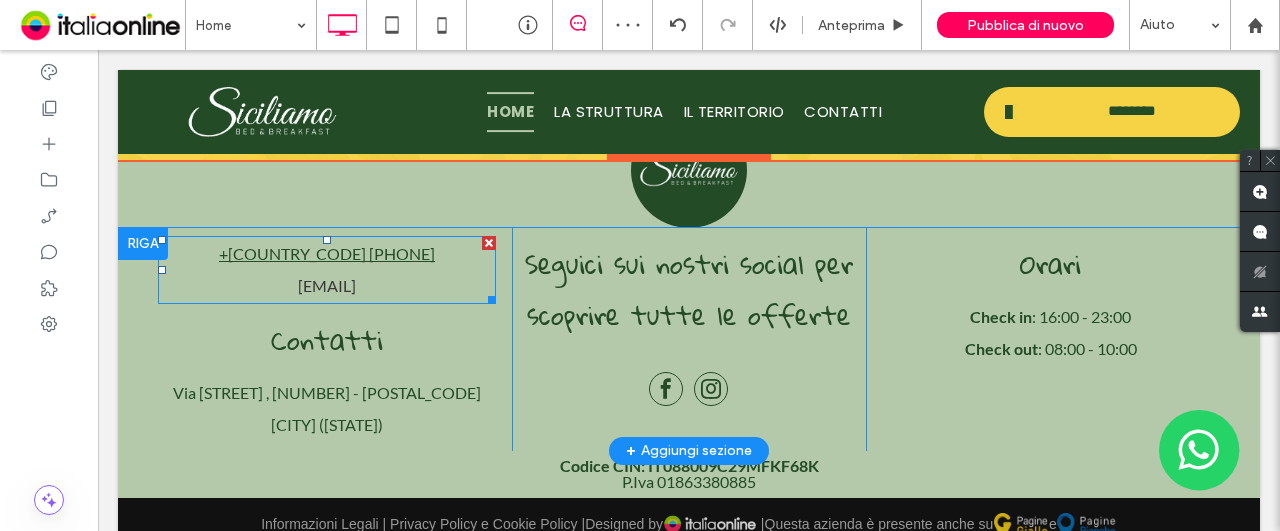 click on "[EMAIL]" at bounding box center [327, 285] 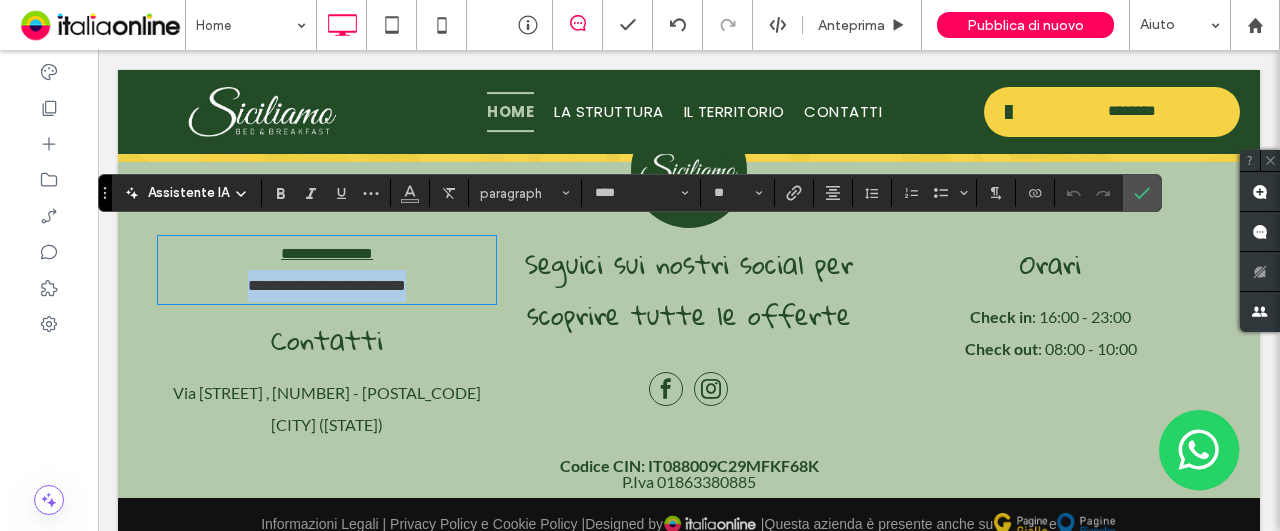drag, startPoint x: 446, startPoint y: 279, endPoint x: 227, endPoint y: 274, distance: 219.05707 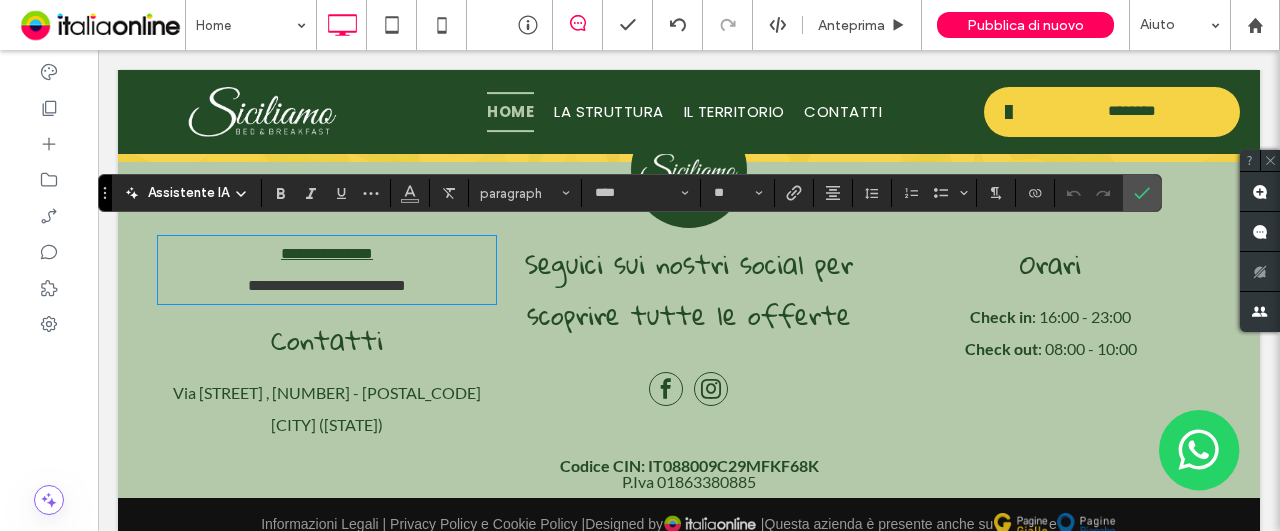 click at bounding box center [689, 389] 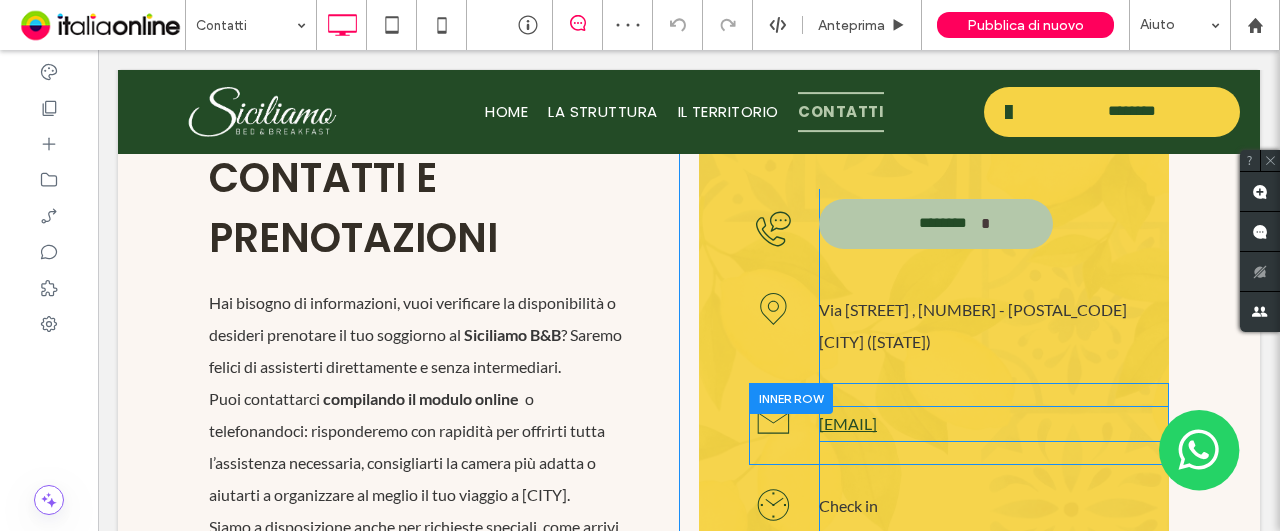 scroll, scrollTop: 700, scrollLeft: 0, axis: vertical 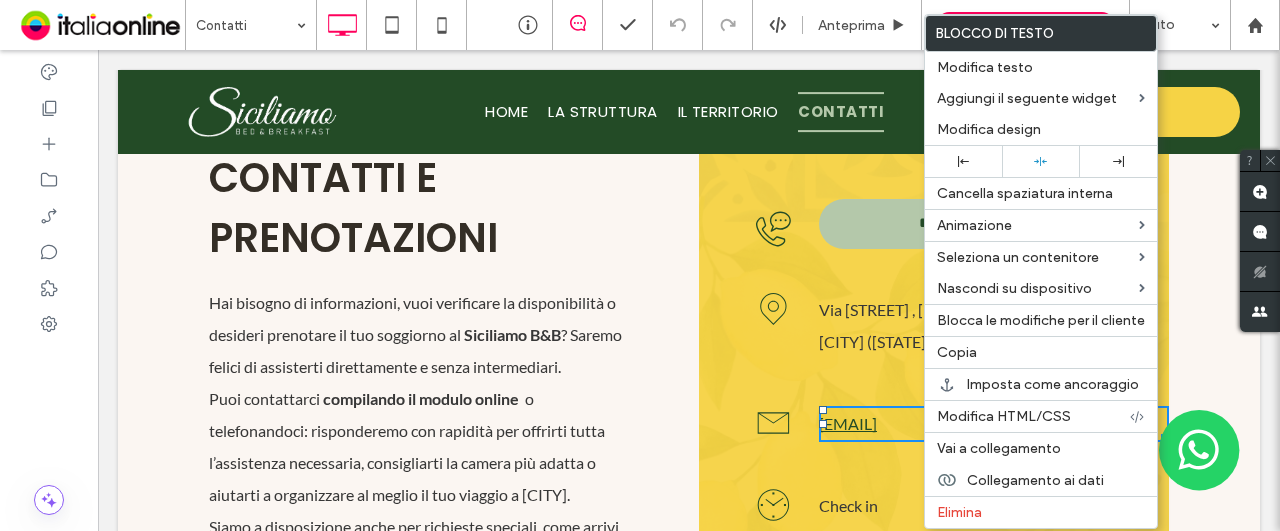click on "Via [STREET] , [NUMBER] - [POSTAL_CODE] [CITY] ([STATE])
Click To Paste" at bounding box center [994, 326] 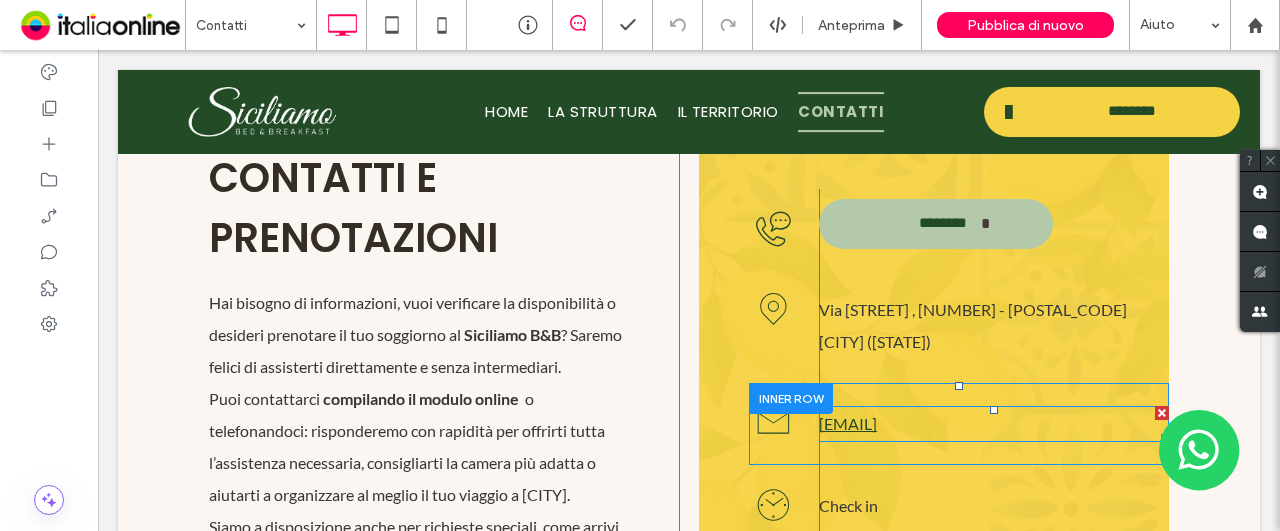 click on "[EMAIL]" at bounding box center [848, 423] 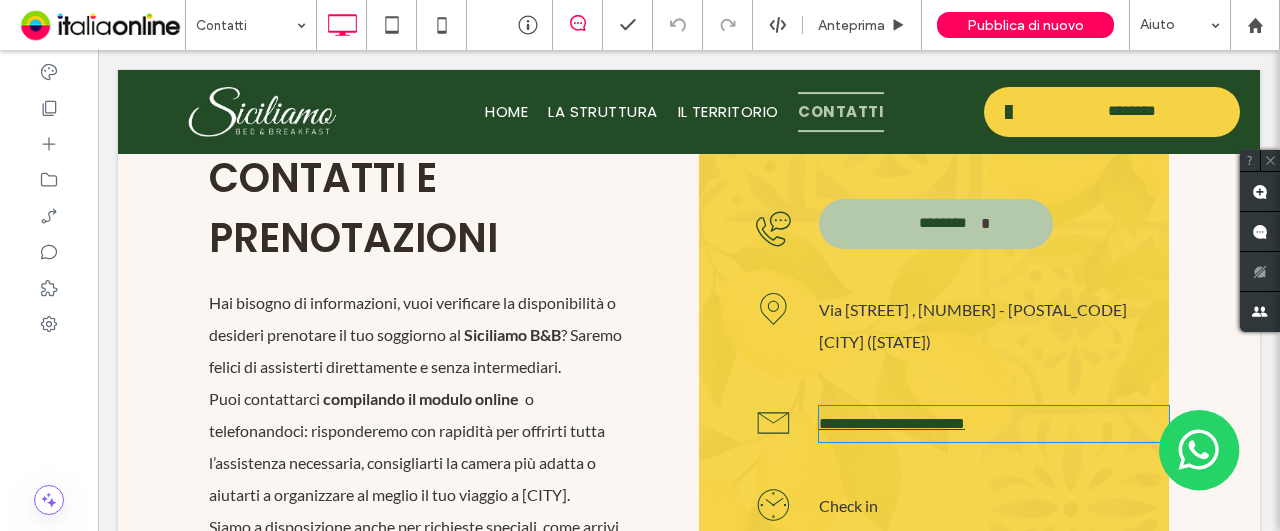 type on "****" 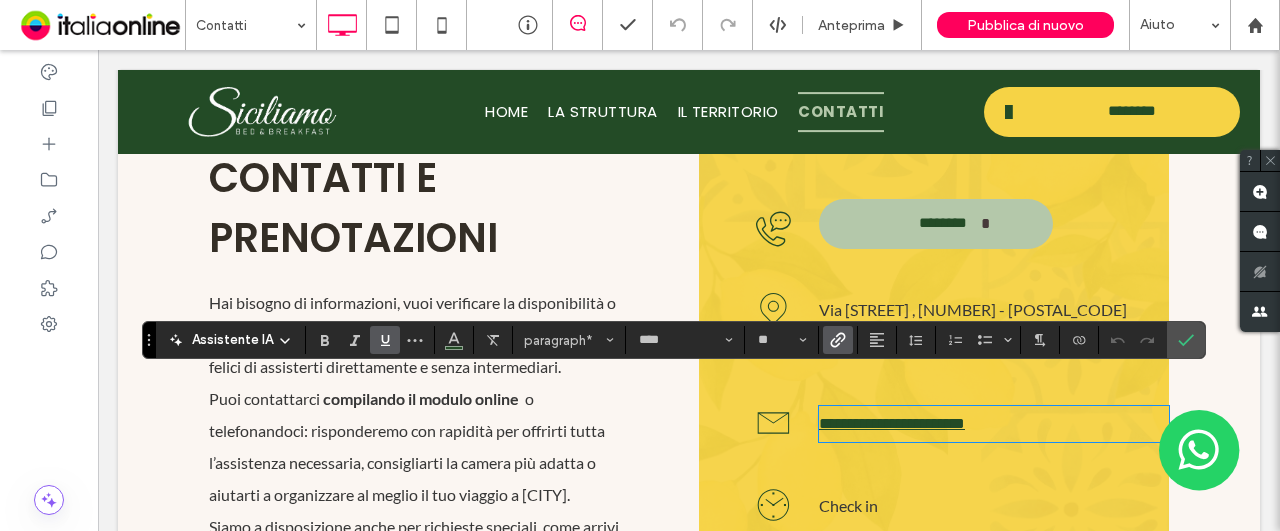 click on "Check in
15:00 - 23:00 Check out
08:00 - 10:00
Click To Paste" at bounding box center [994, 554] 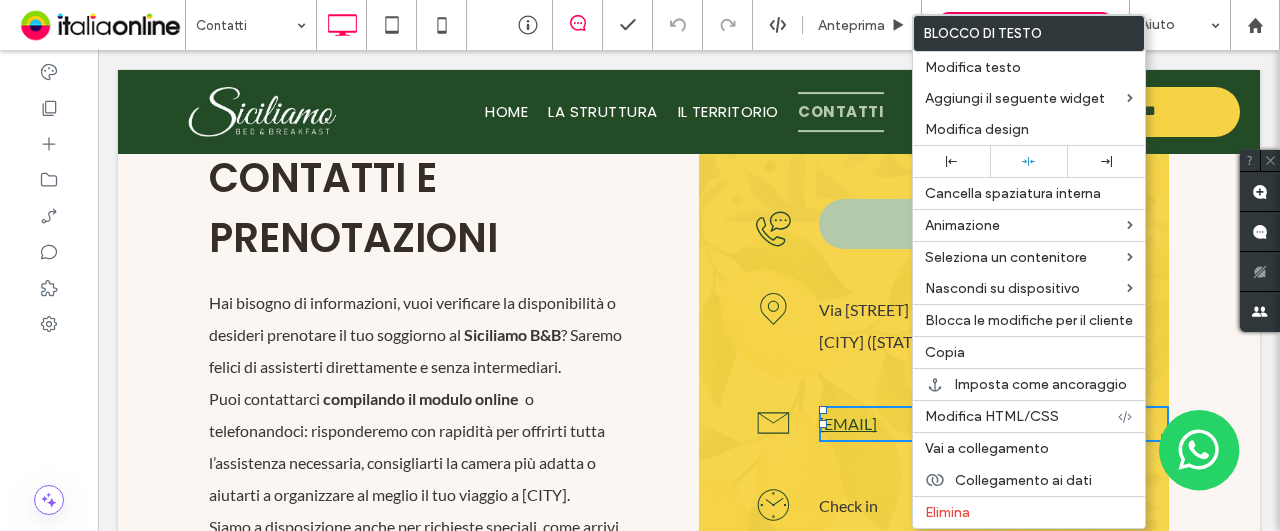 click on "[EMAIL]
Click To Paste" at bounding box center [994, 424] 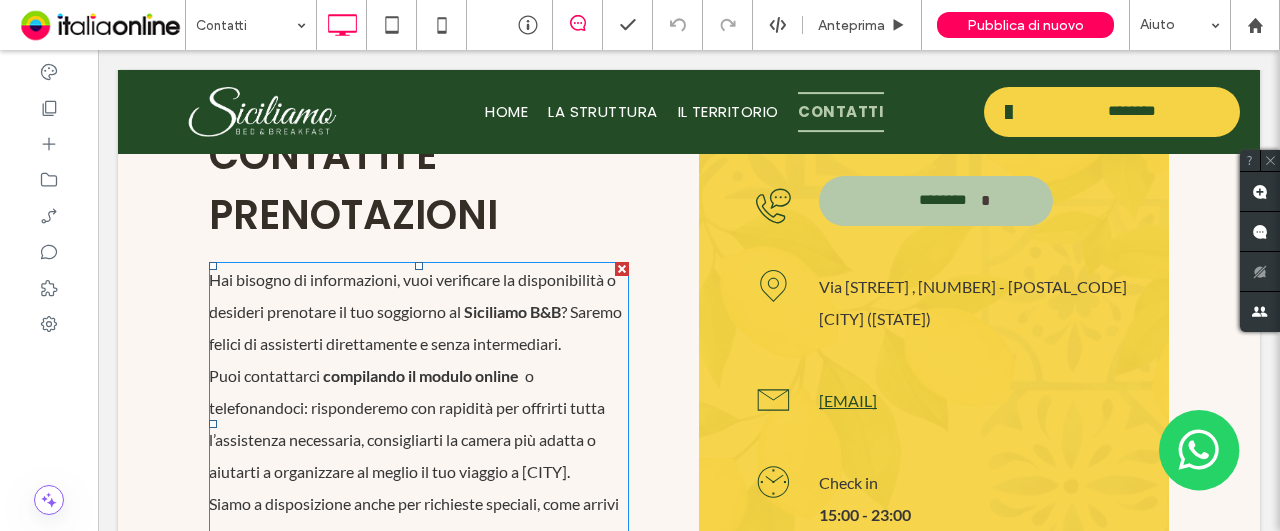 scroll, scrollTop: 700, scrollLeft: 0, axis: vertical 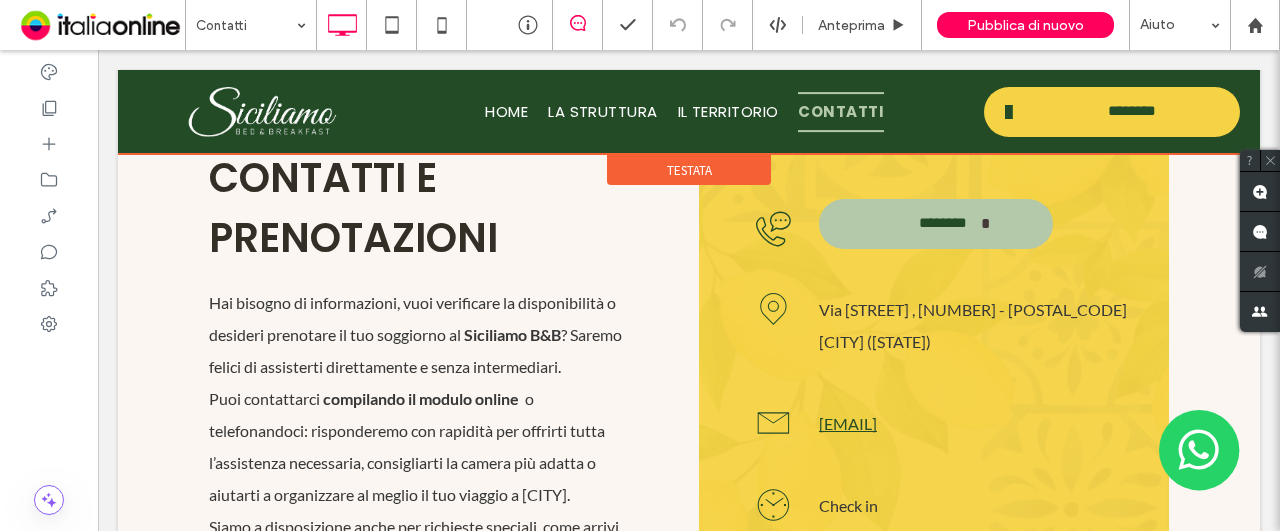 drag, startPoint x: 491, startPoint y: 104, endPoint x: 500, endPoint y: 121, distance: 19.235384 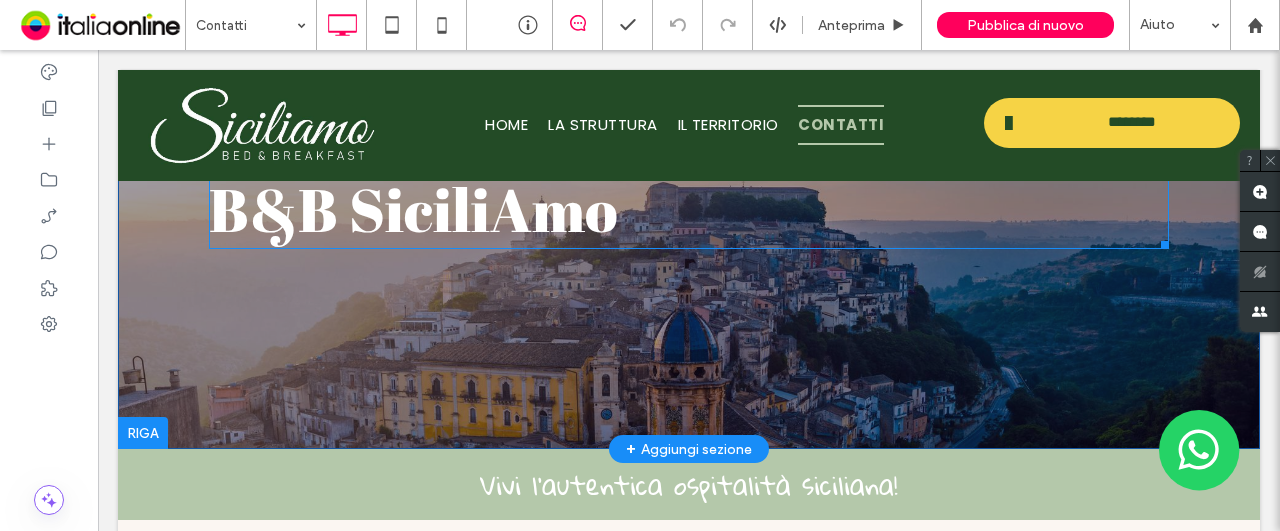 scroll, scrollTop: 0, scrollLeft: 0, axis: both 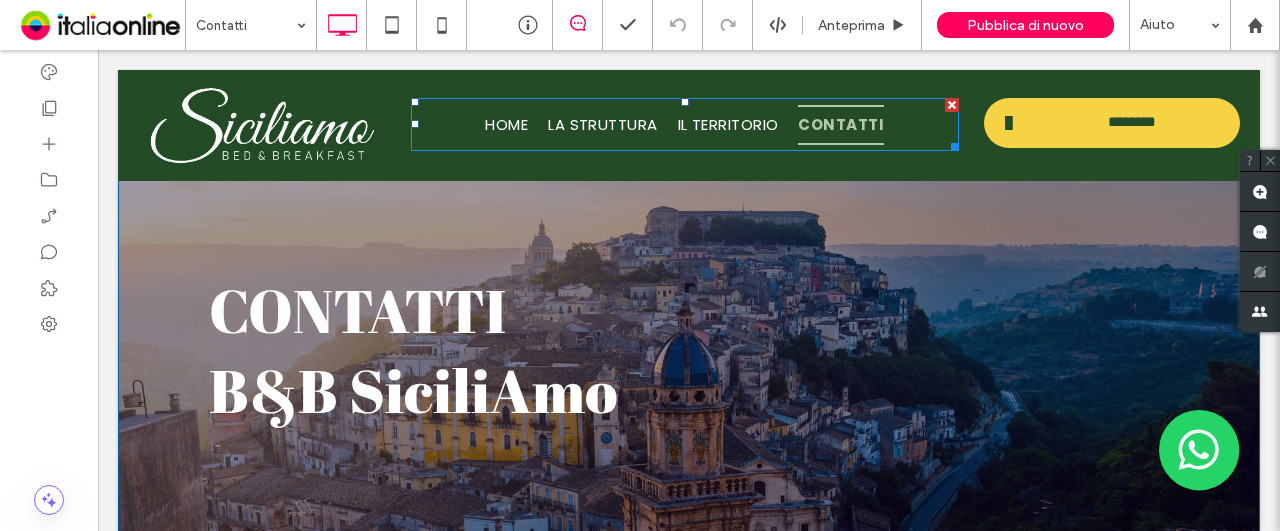 drag, startPoint x: 496, startPoint y: 126, endPoint x: 854, endPoint y: 305, distance: 400.25616 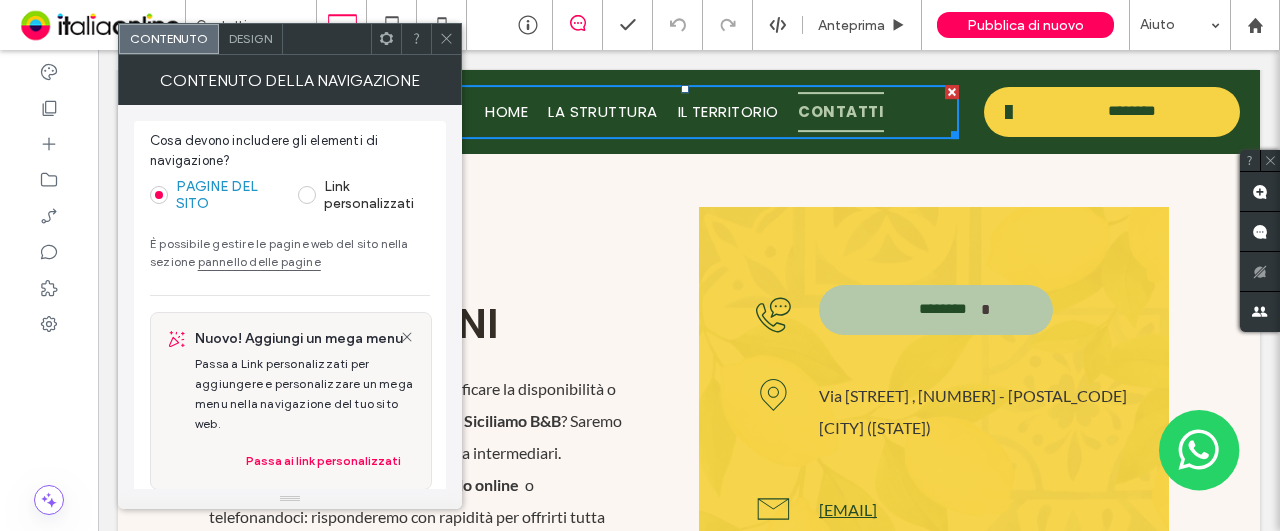 scroll, scrollTop: 800, scrollLeft: 0, axis: vertical 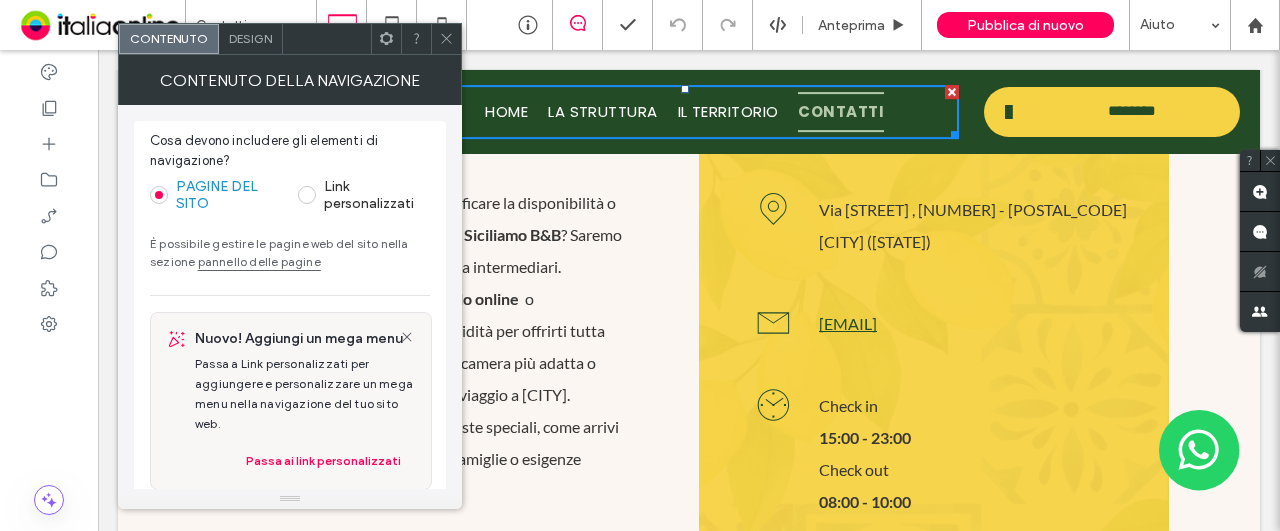 click 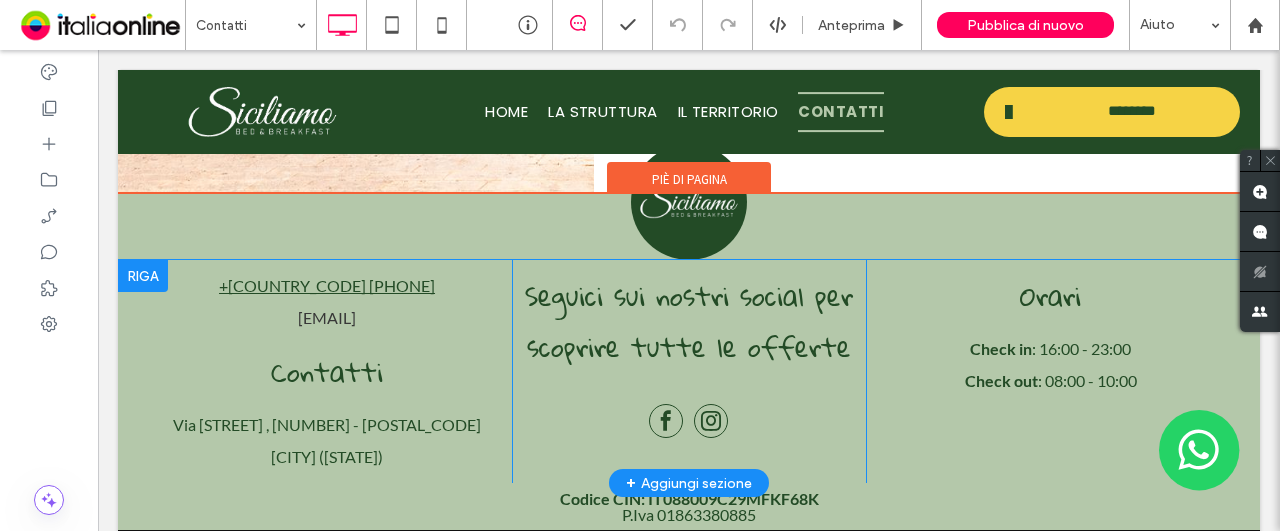 scroll, scrollTop: 2853, scrollLeft: 0, axis: vertical 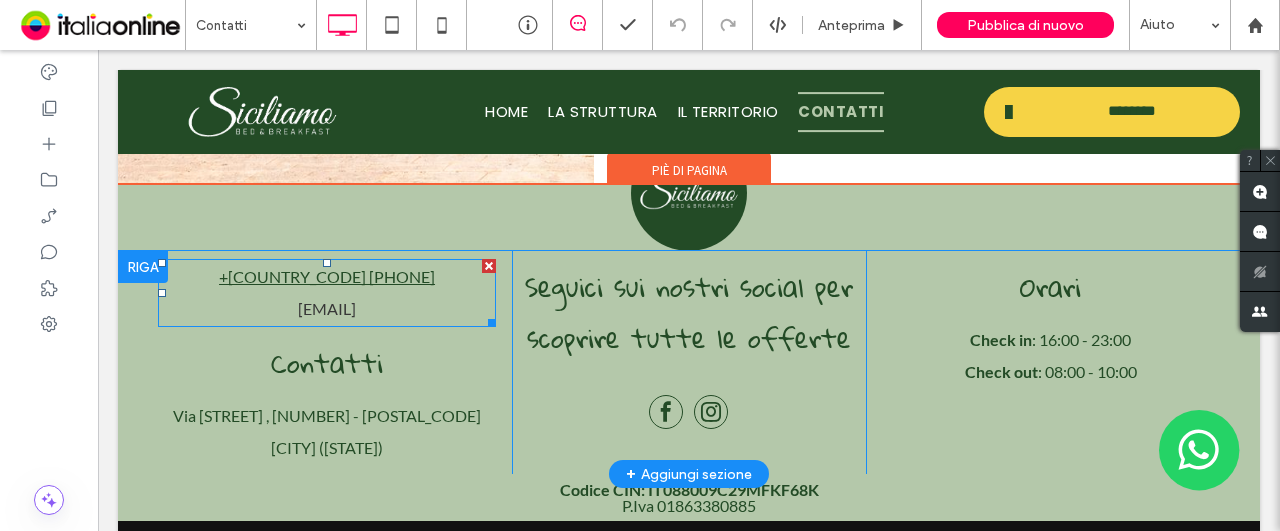 click on "[EMAIL] ﻿" at bounding box center [327, 309] 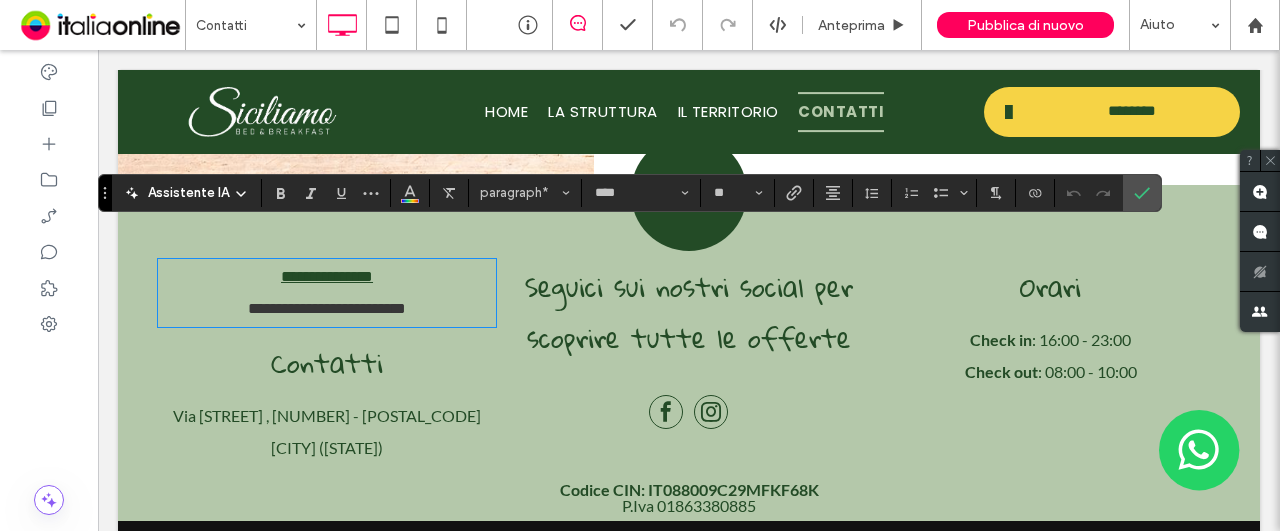click on "**********" at bounding box center [327, 308] 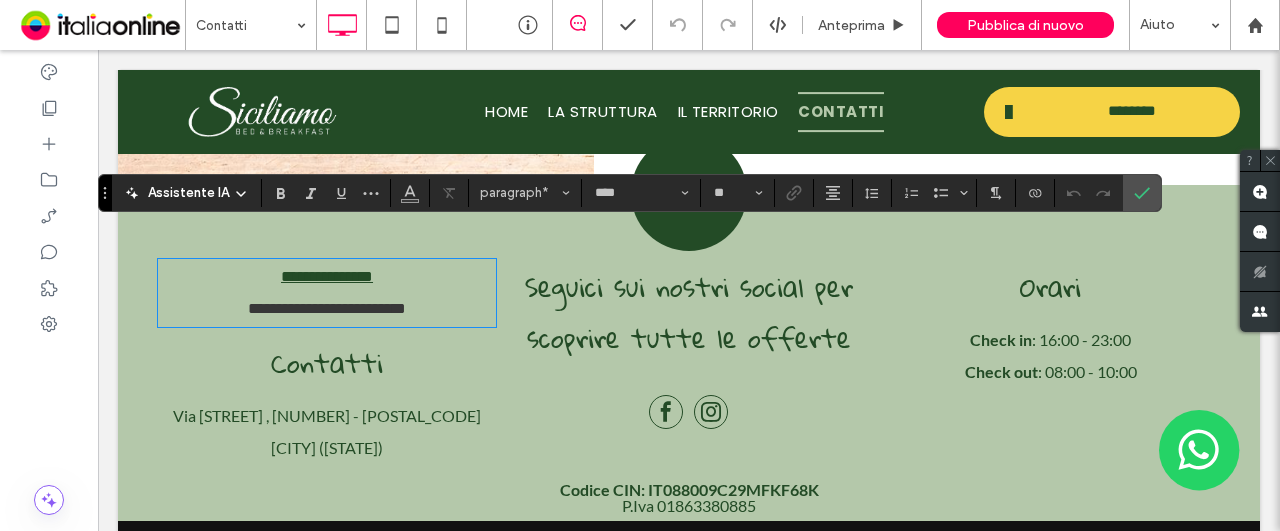 click on "**********" at bounding box center (327, 308) 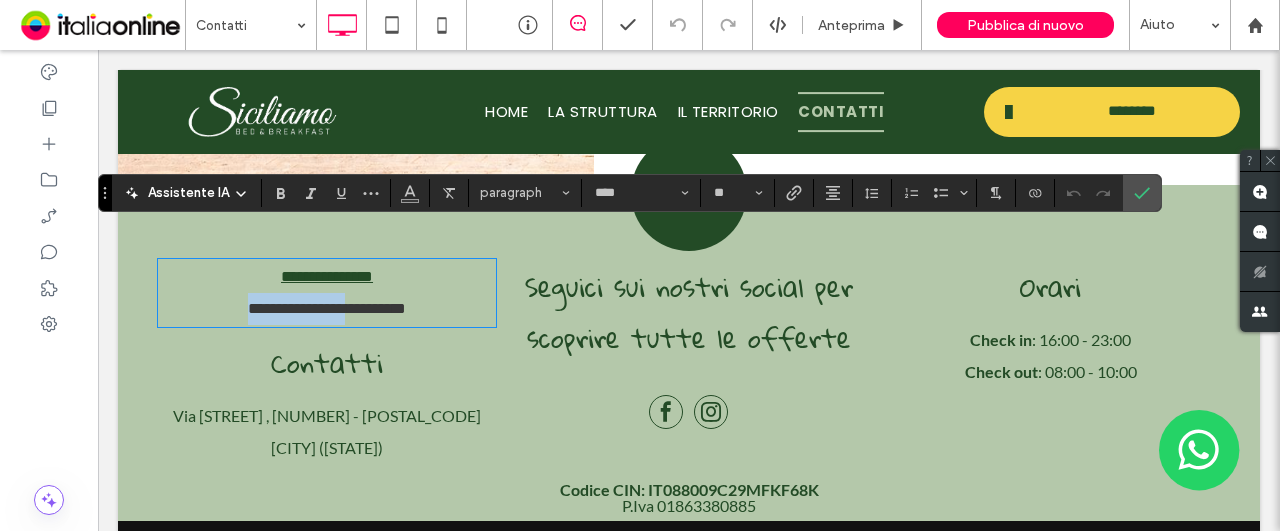 click on "**********" at bounding box center (327, 308) 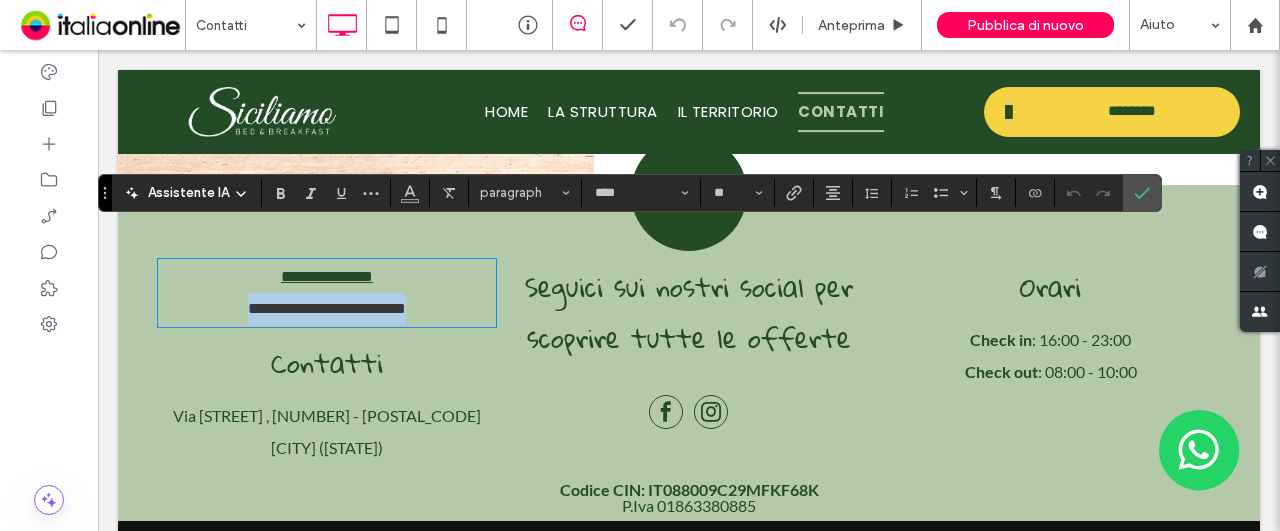 click on "**********" at bounding box center (327, 308) 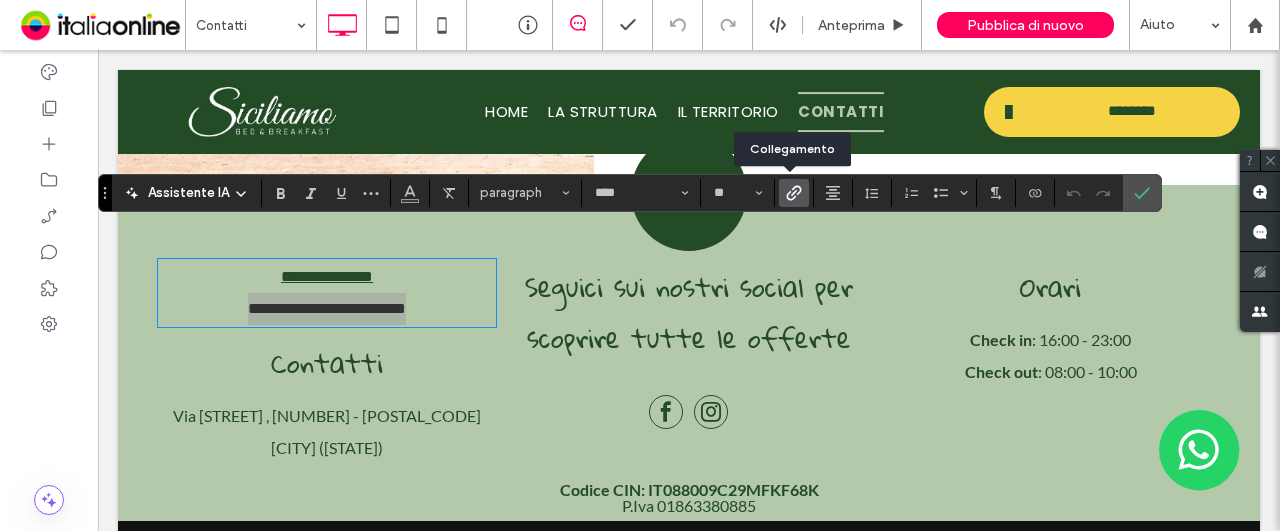 click 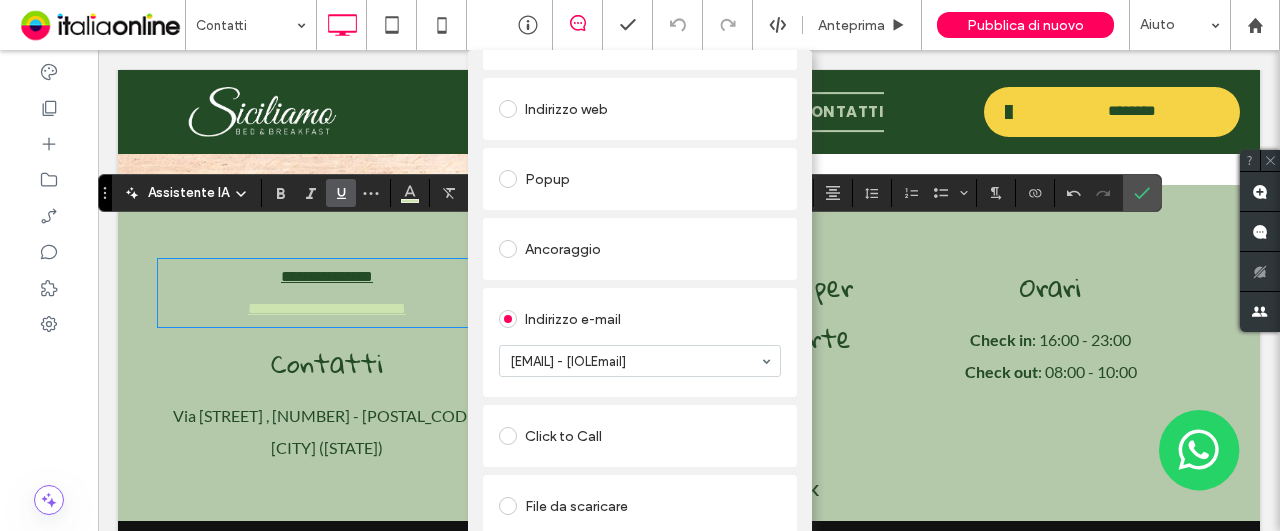 scroll, scrollTop: 180, scrollLeft: 0, axis: vertical 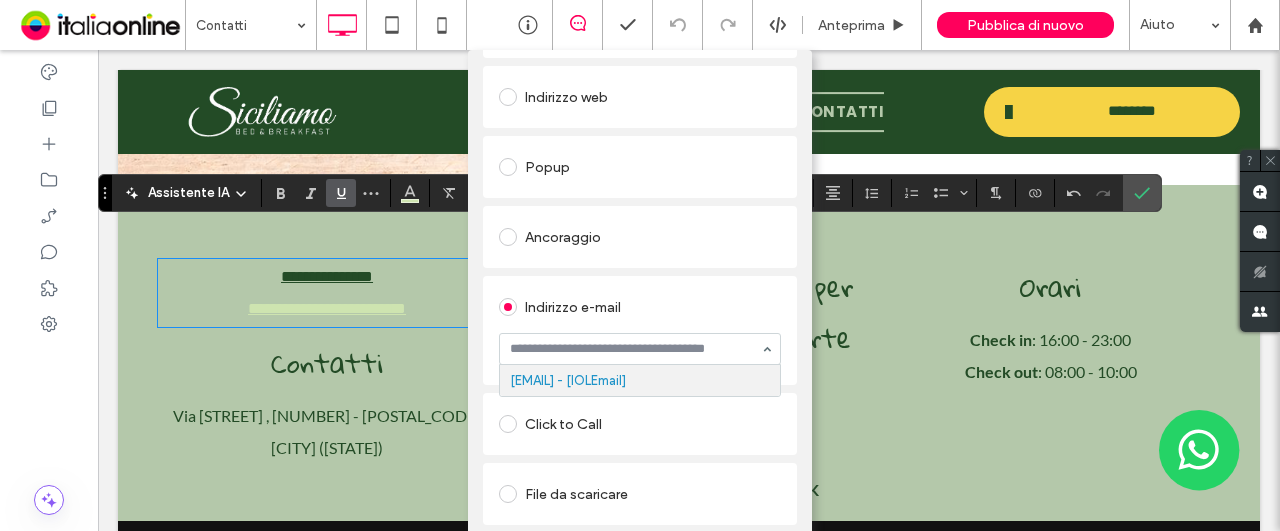 click at bounding box center [635, 349] 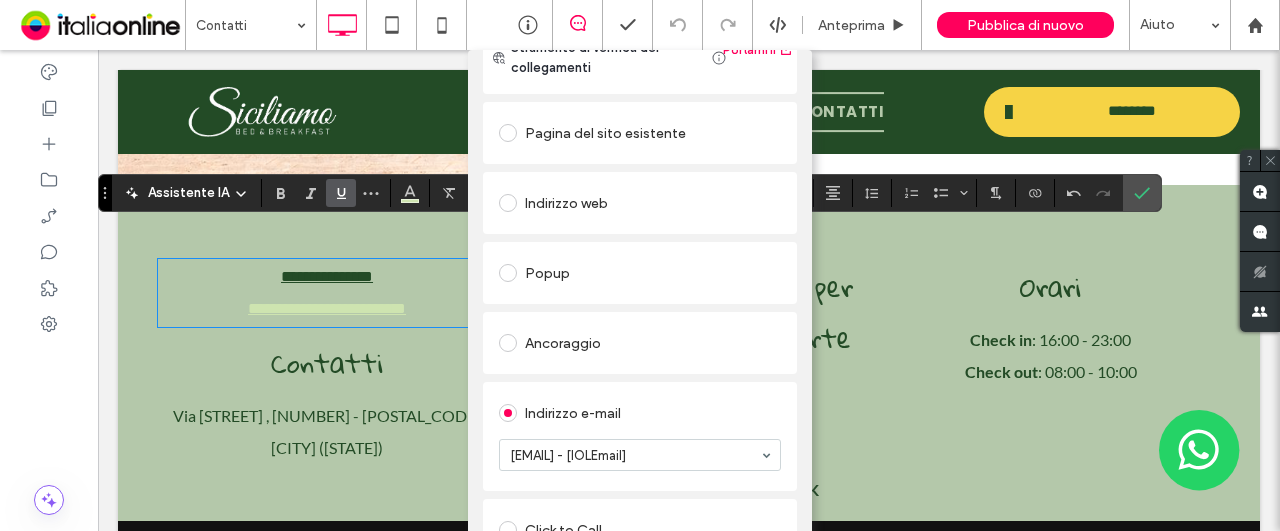 scroll, scrollTop: 0, scrollLeft: 0, axis: both 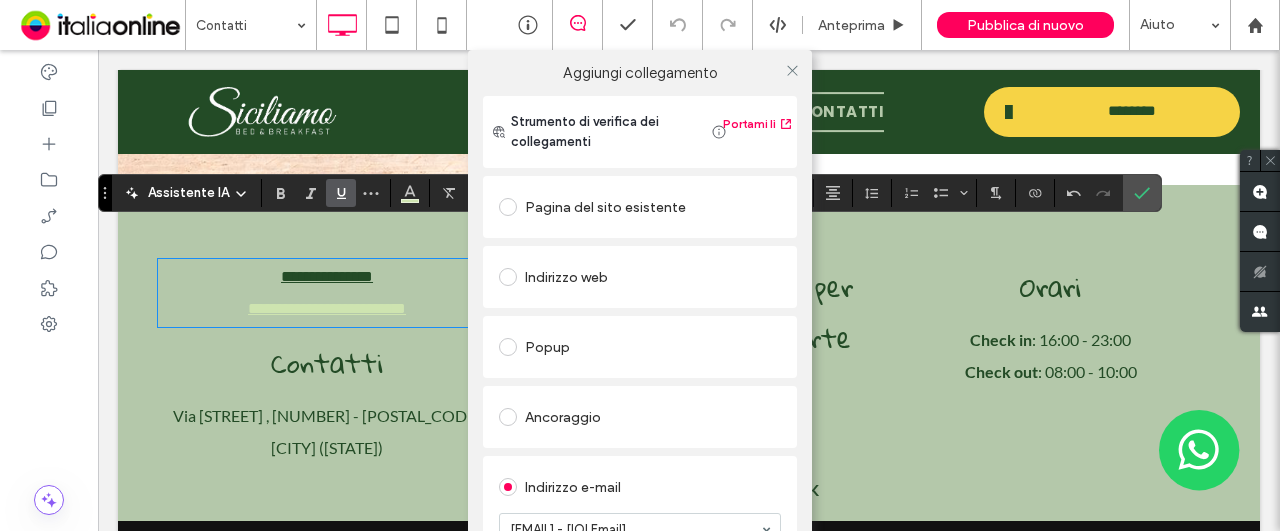 drag, startPoint x: 790, startPoint y: 71, endPoint x: 755, endPoint y: 79, distance: 35.902645 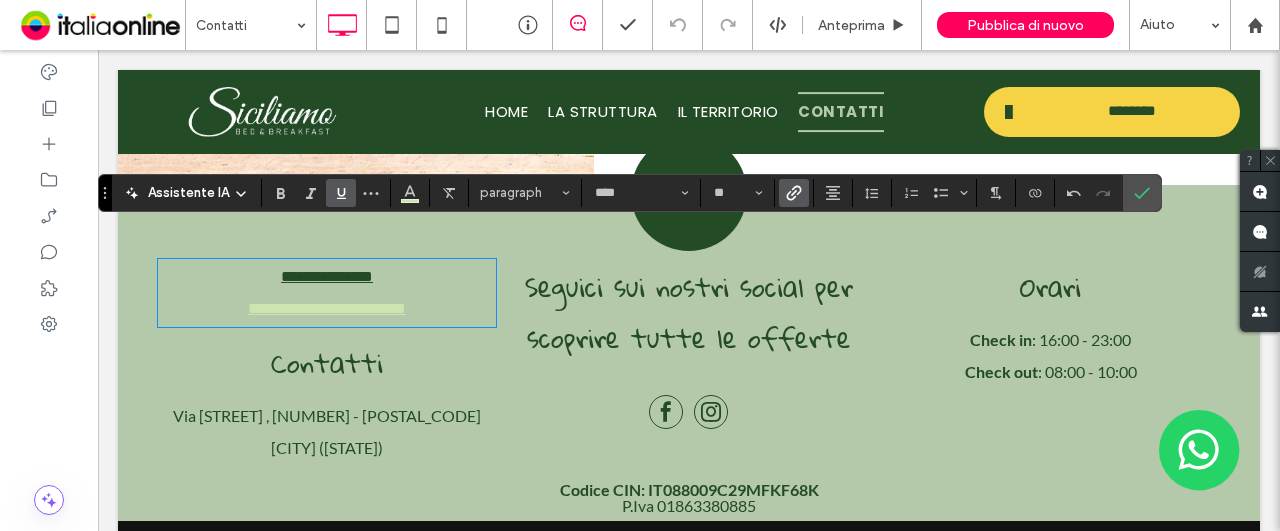 click on "**********" at bounding box center [327, 309] 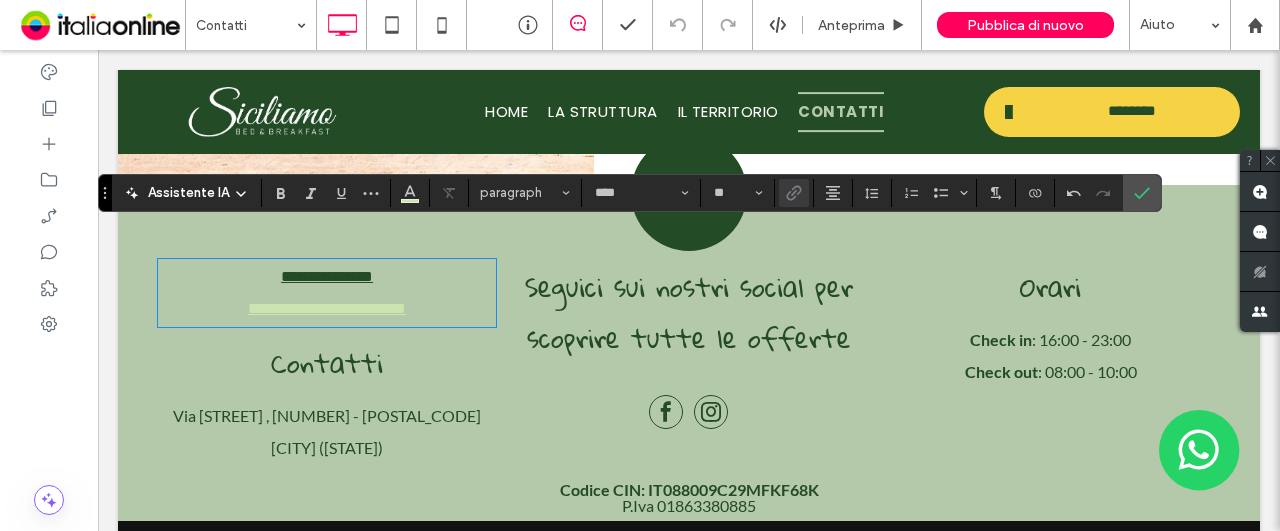 click on "**********" at bounding box center [327, 308] 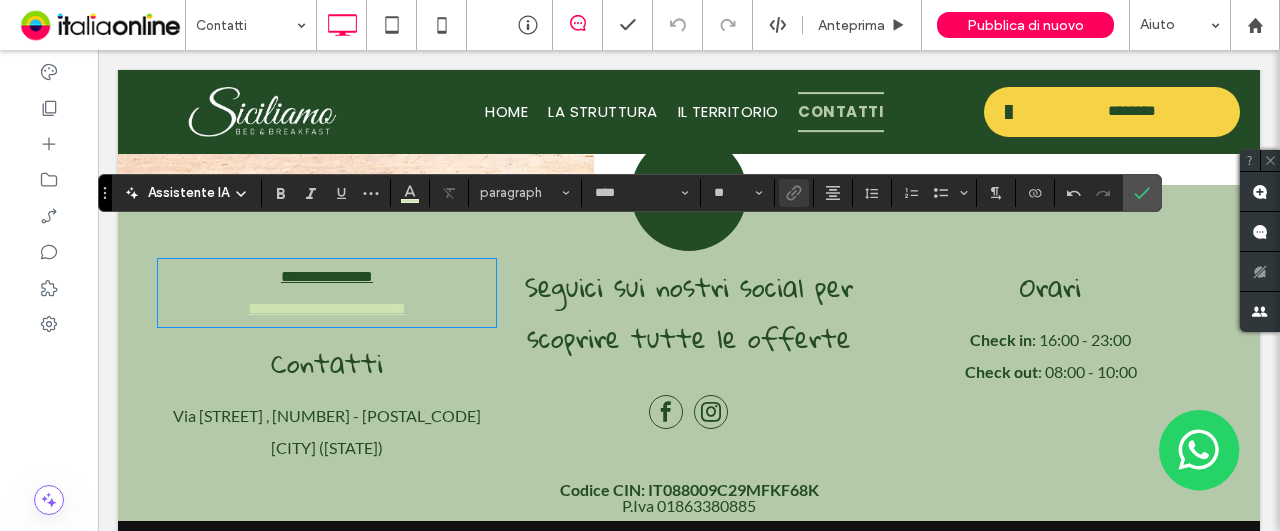 click on "**********" at bounding box center [327, 308] 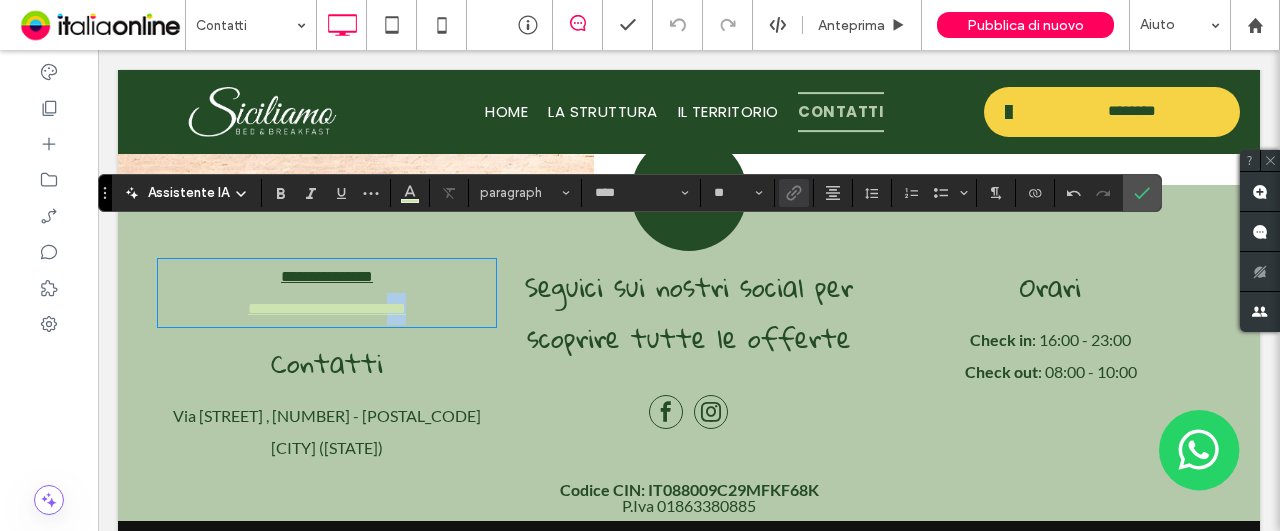 click on "**********" at bounding box center [327, 308] 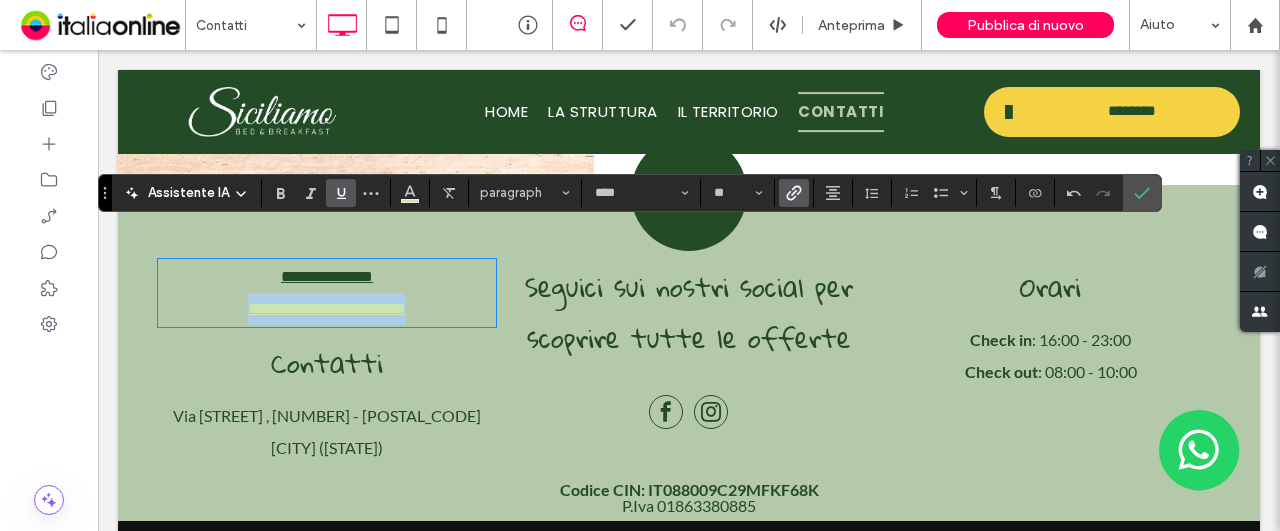 click on "**********" at bounding box center [327, 308] 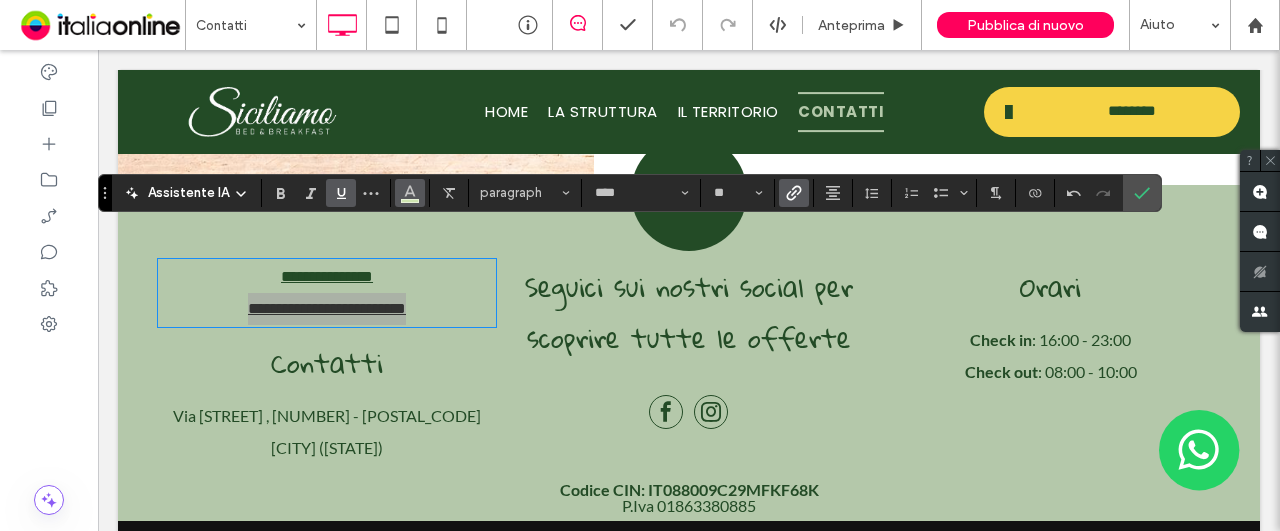 click 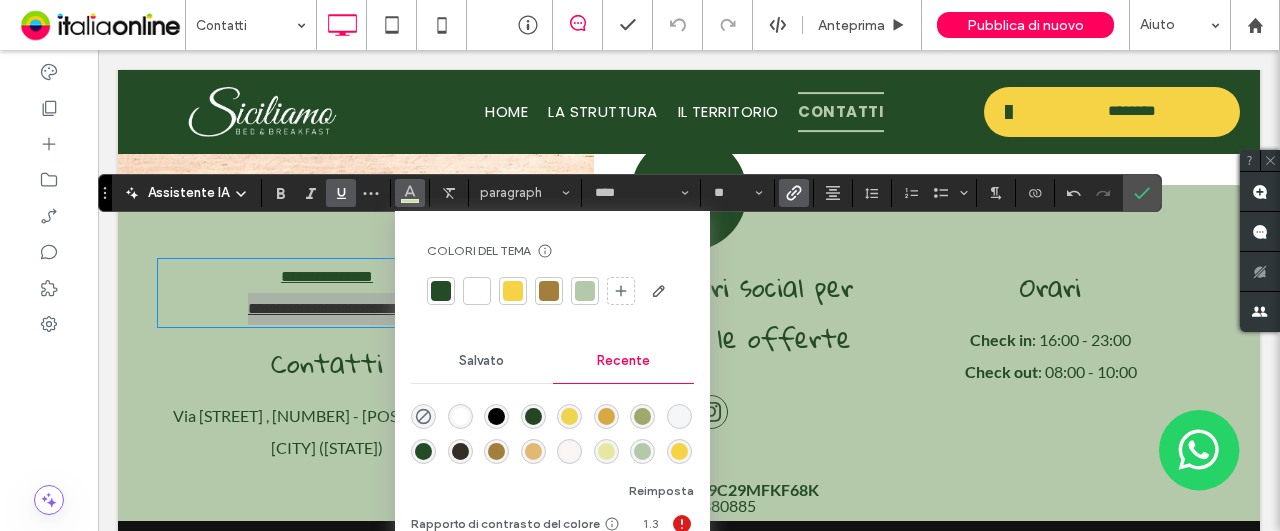 click at bounding box center [441, 291] 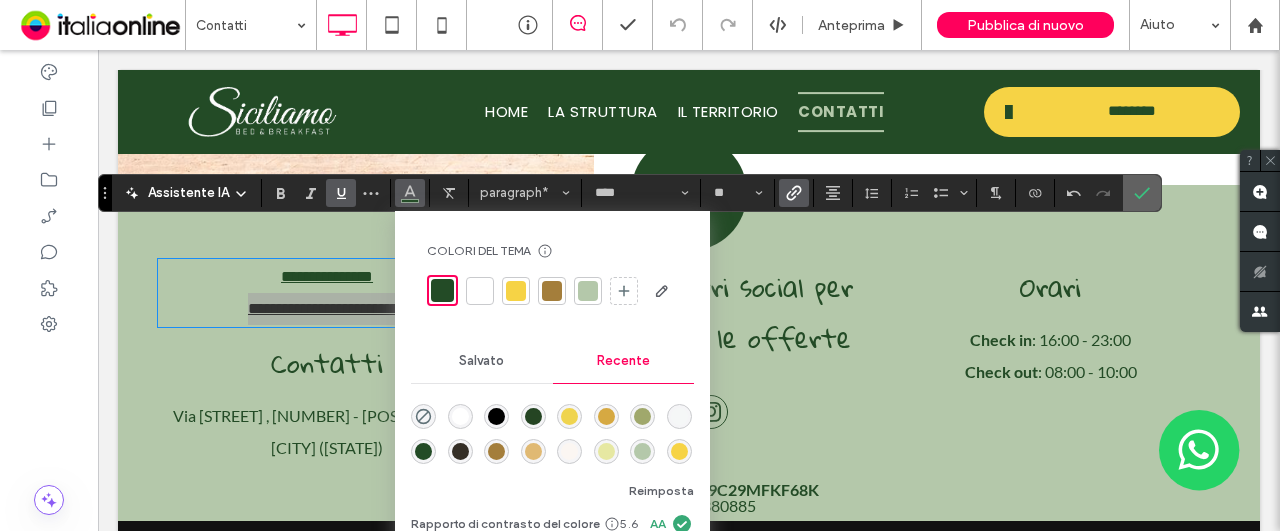 drag, startPoint x: 1132, startPoint y: 197, endPoint x: 1011, endPoint y: 147, distance: 130.92365 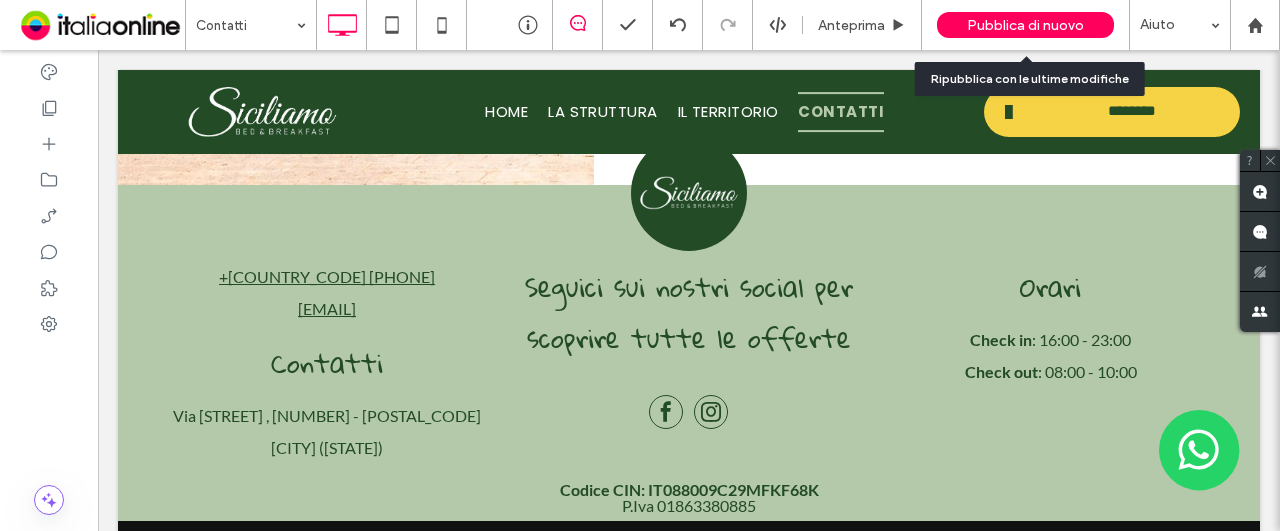 drag, startPoint x: 1053, startPoint y: 22, endPoint x: 1048, endPoint y: 44, distance: 22.561028 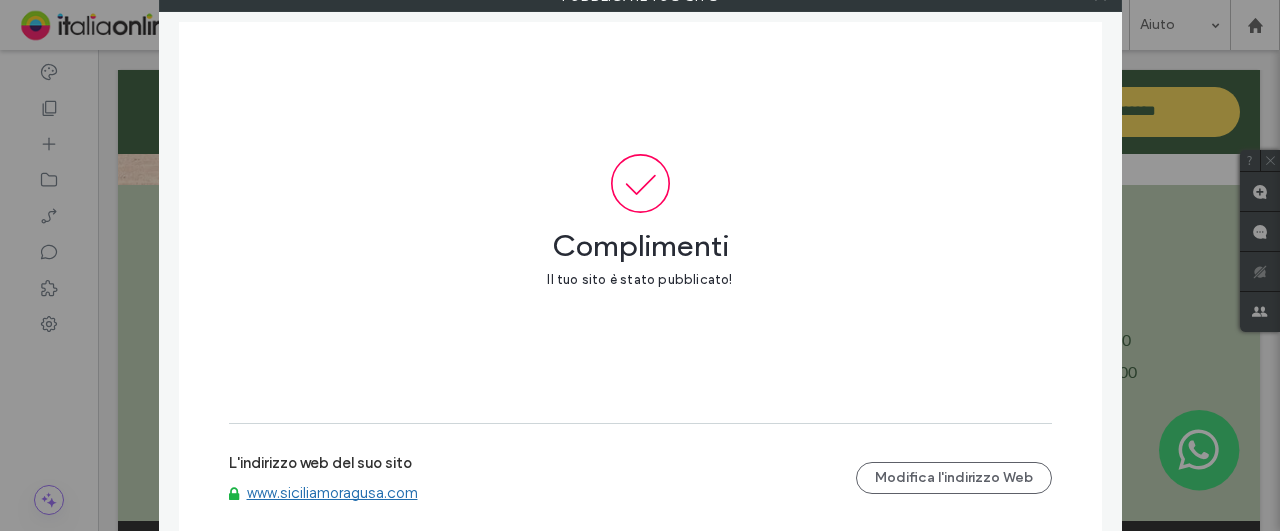 click at bounding box center (1100, -4) 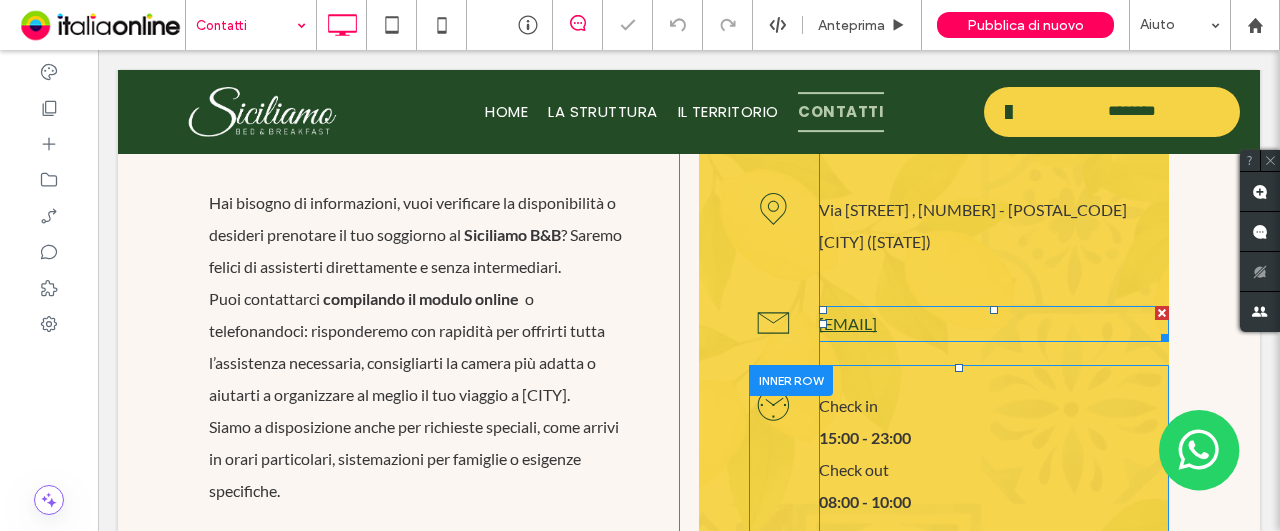 scroll, scrollTop: 800, scrollLeft: 0, axis: vertical 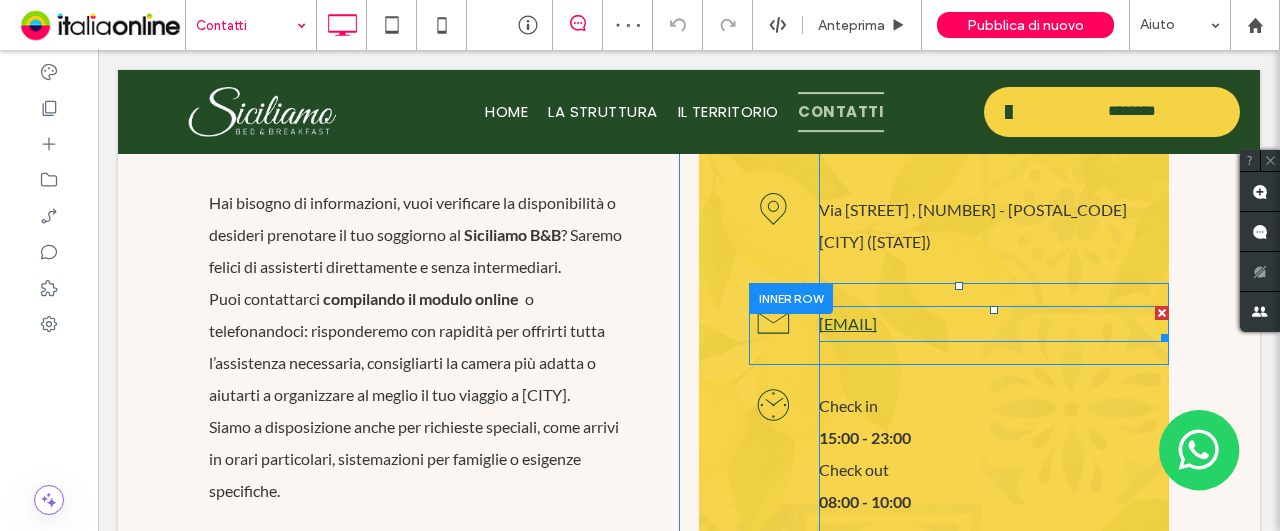click on "[EMAIL]" at bounding box center (994, 324) 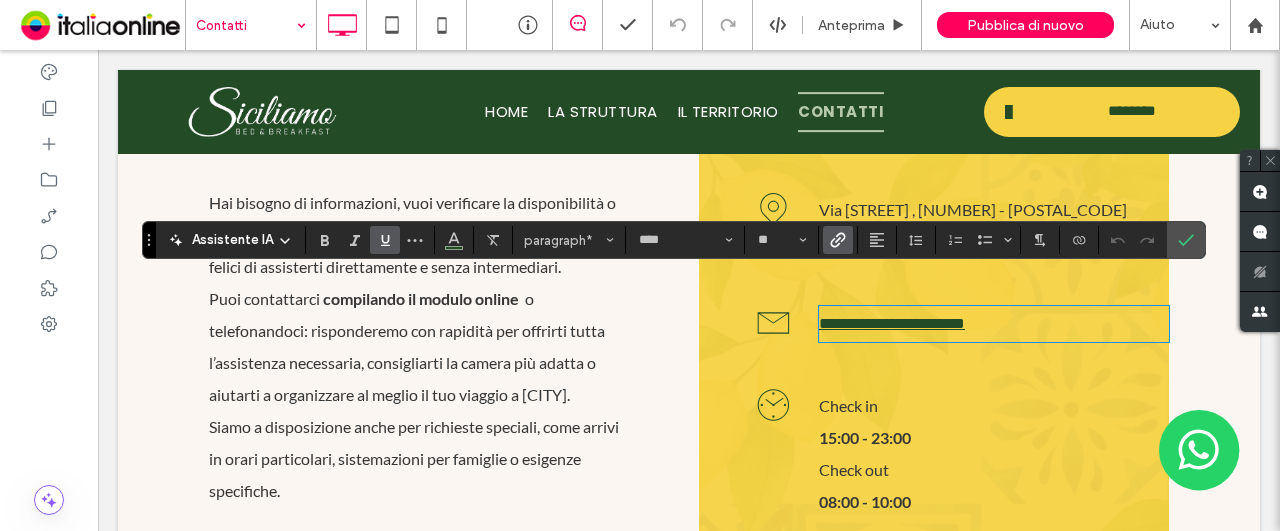 type 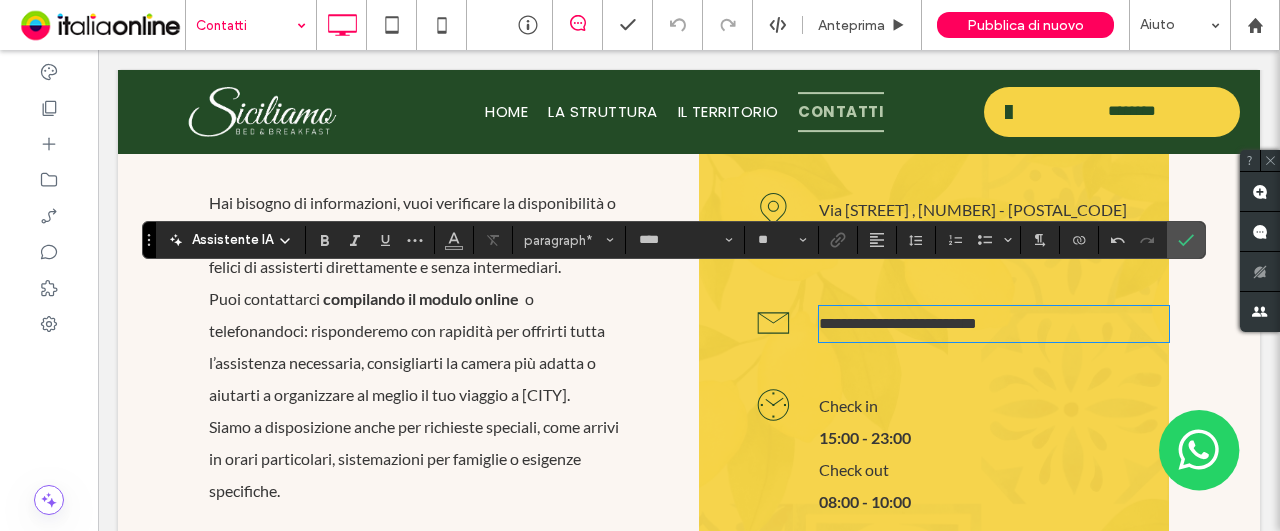 click on "CONTATTI E PRENOTAZIONI
Hai bisogno di informazioni, vuoi verificare la disponibilità o desideri prenotare il tuo soggiorno al
[BRAND] B&B ? Saremo felici di assisterti direttamente e senza intermediari. Puoi contattarci
compilando il modulo online
o telefonandoci: risponderemo con rapidità per offrirti tutta l’assistenza necessaria, consigliarti la camera più adatta o aiutarti a organizzare al meglio il tuo viaggio a [CITY]. Siamo a disposizione anche per richieste speciali, come arrivi in orari particolari, sistemazioni per famiglie o esigenze specifiche.
Click To Paste" at bounding box center [444, 307] 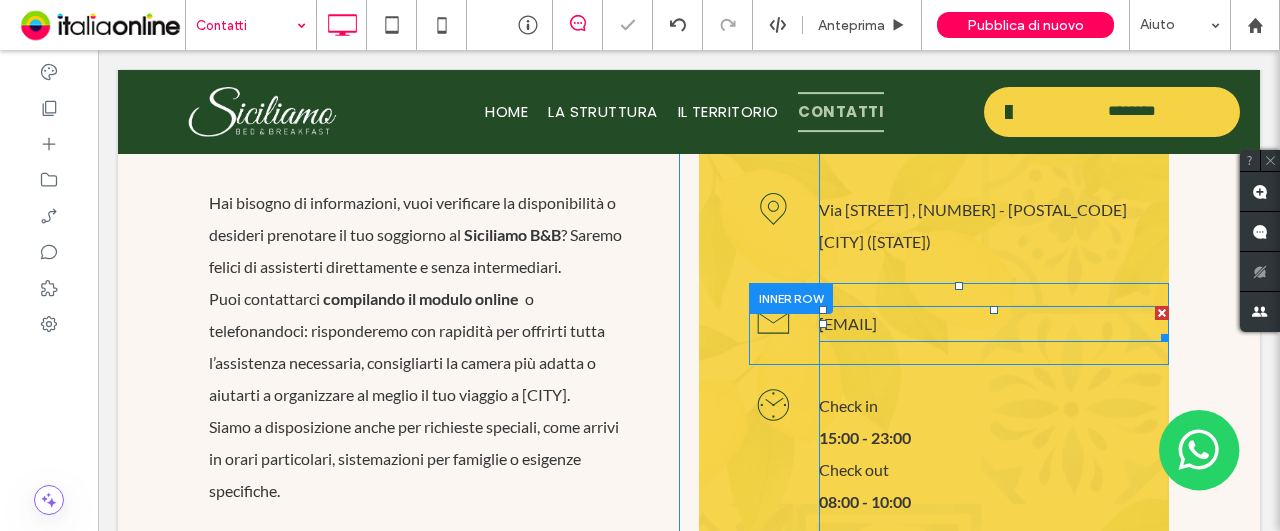 click on "[EMAIL] ﻿" at bounding box center (994, 324) 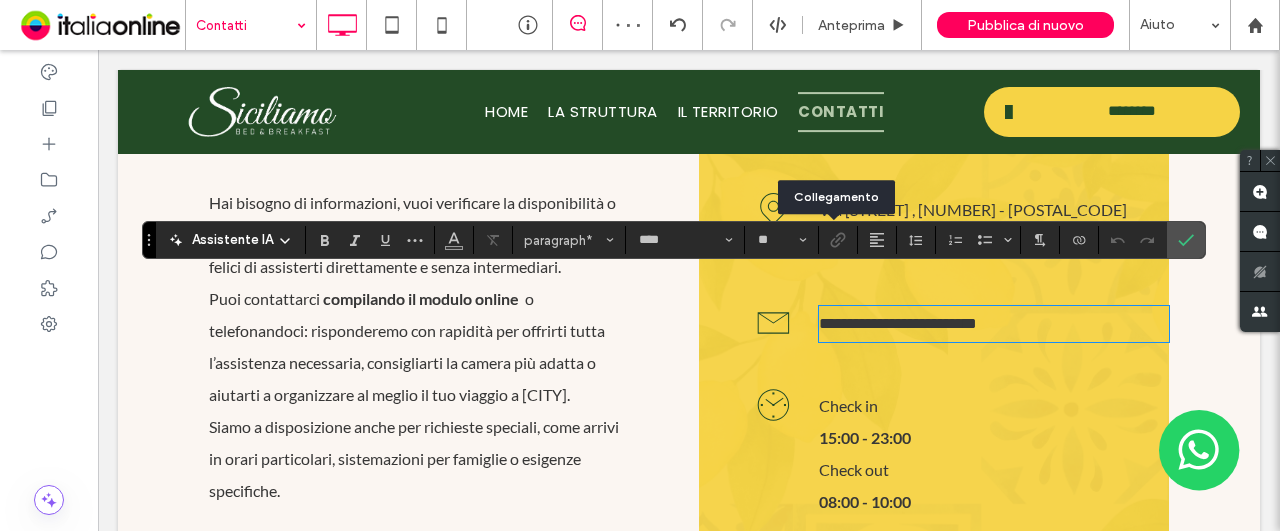 click at bounding box center [838, 240] 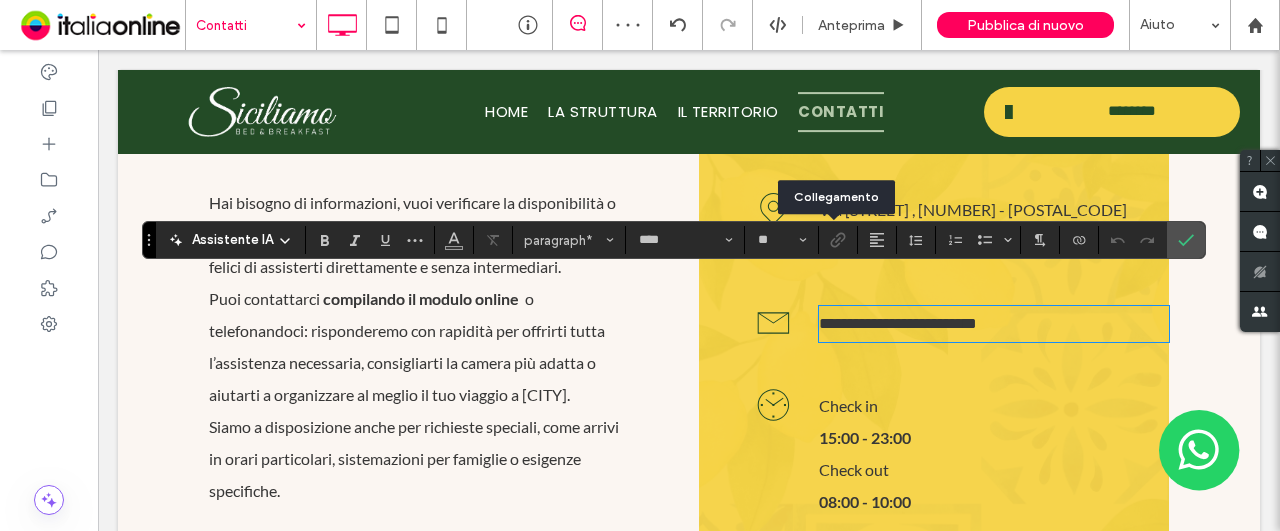 click at bounding box center (838, 240) 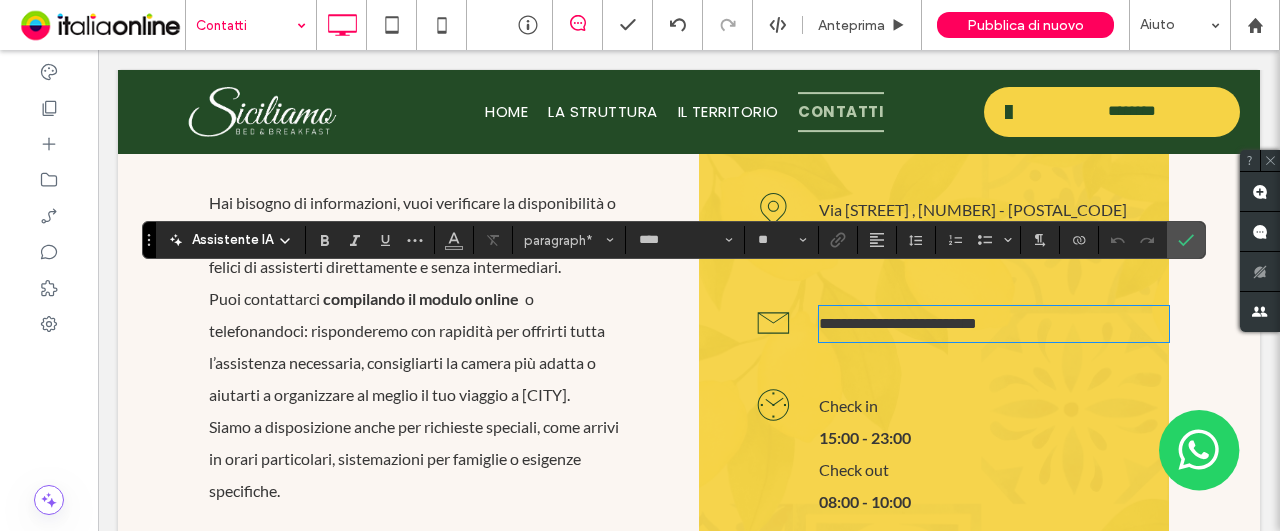 click on "**********" at bounding box center [994, 324] 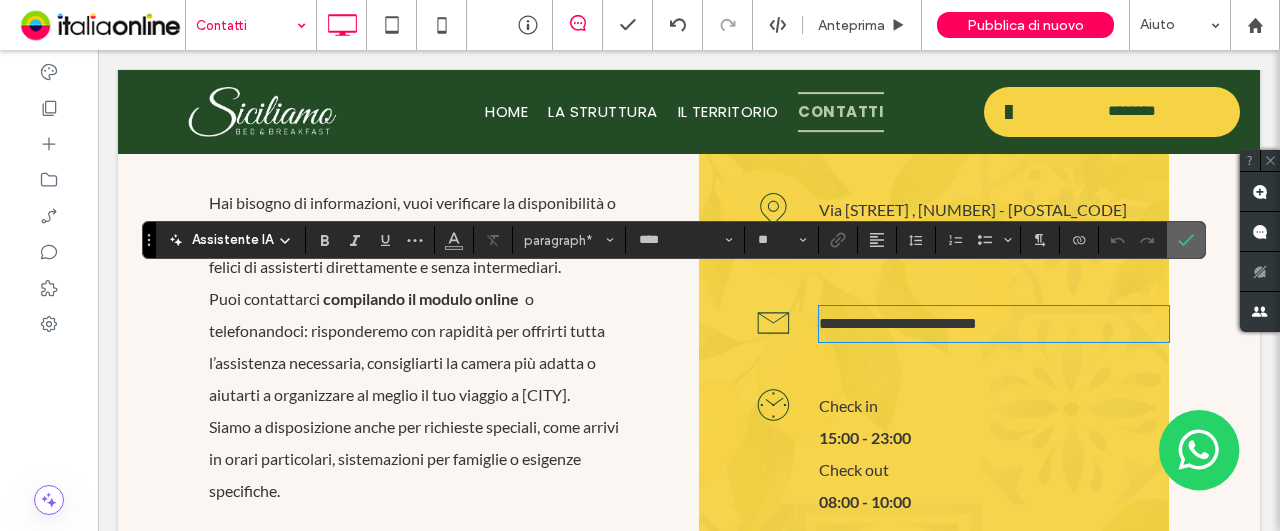 click 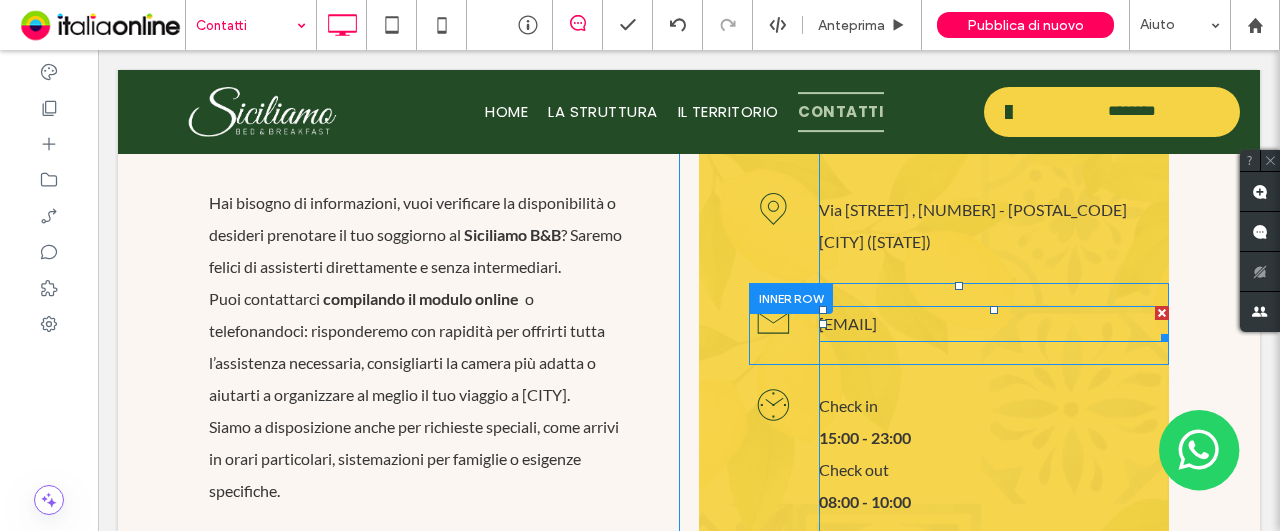 click on "[EMAIL]" at bounding box center (848, 323) 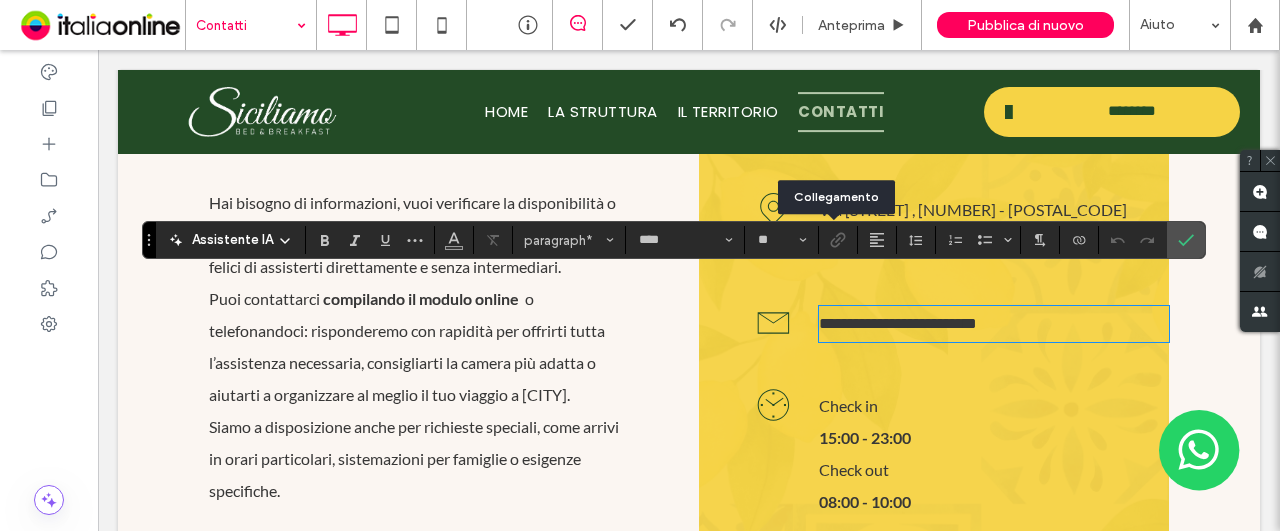 click at bounding box center [838, 240] 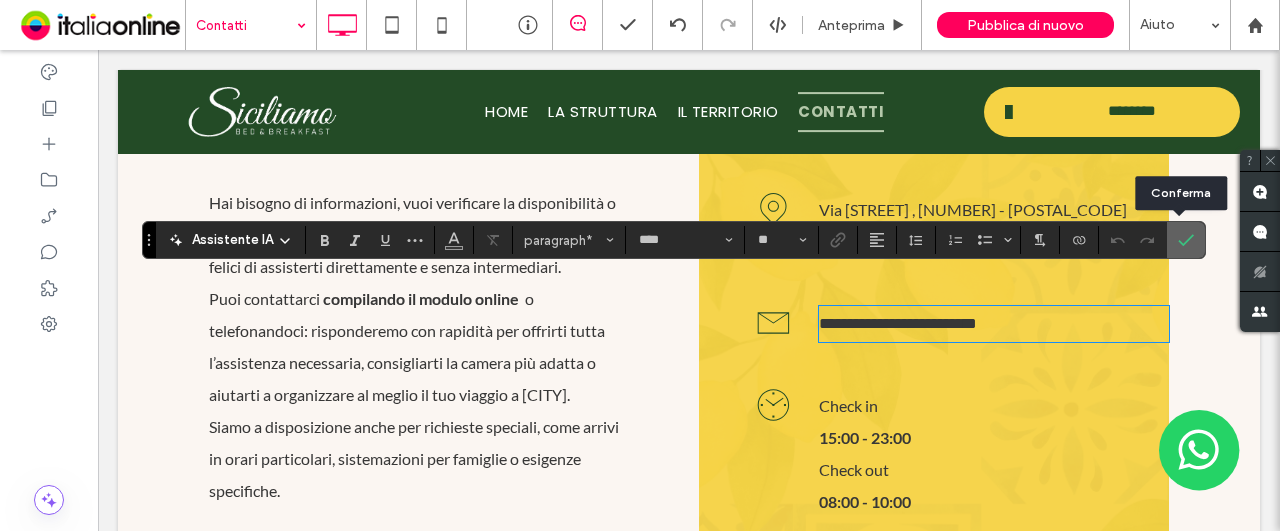 click 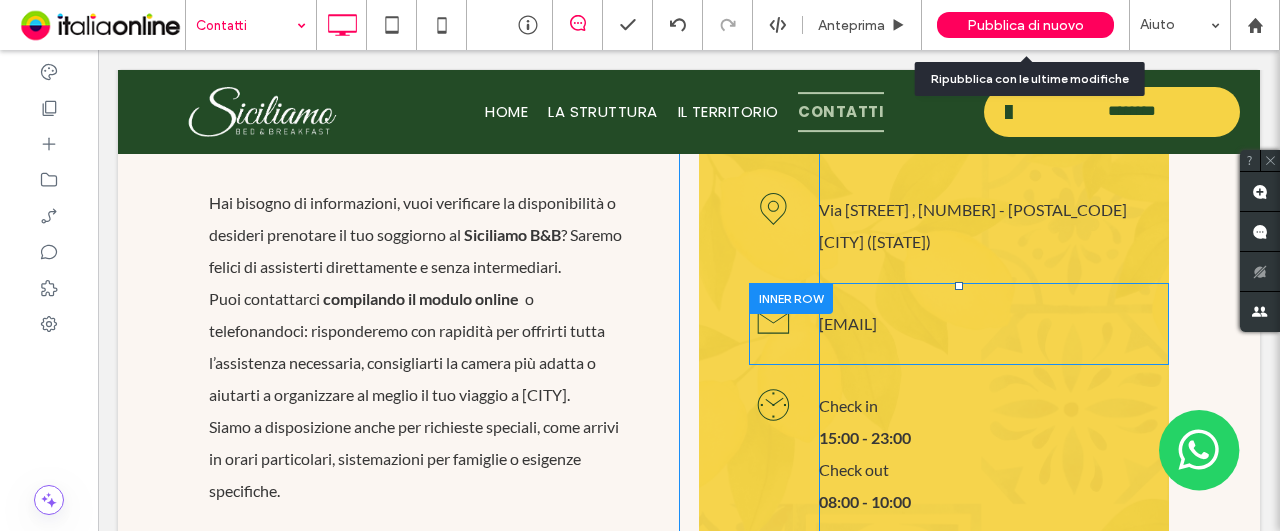 click on "Pubblica di nuovo" at bounding box center [1025, 25] 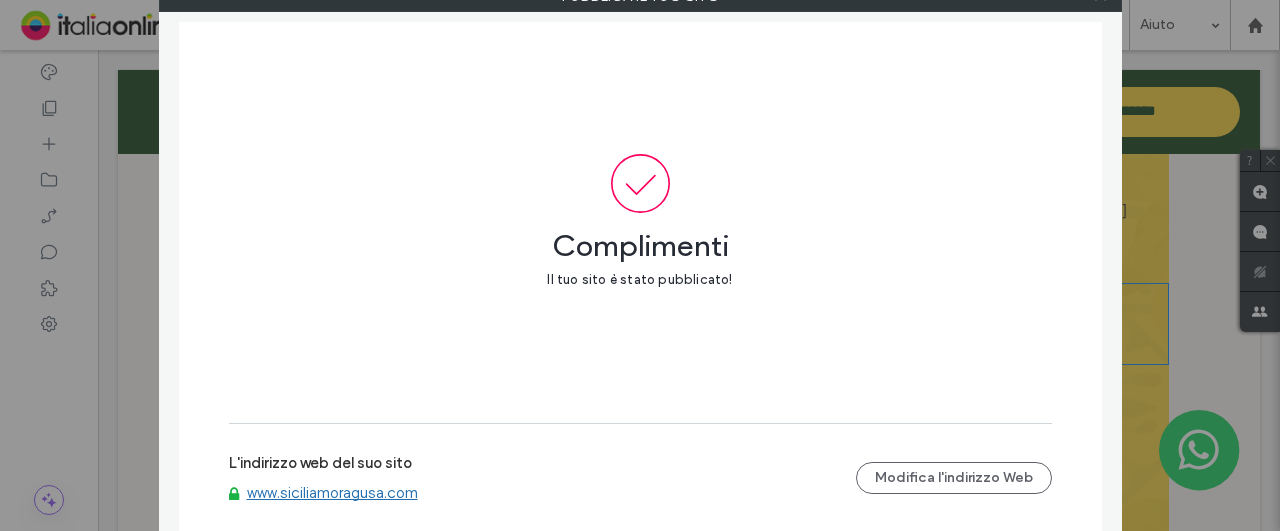click at bounding box center (1100, -4) 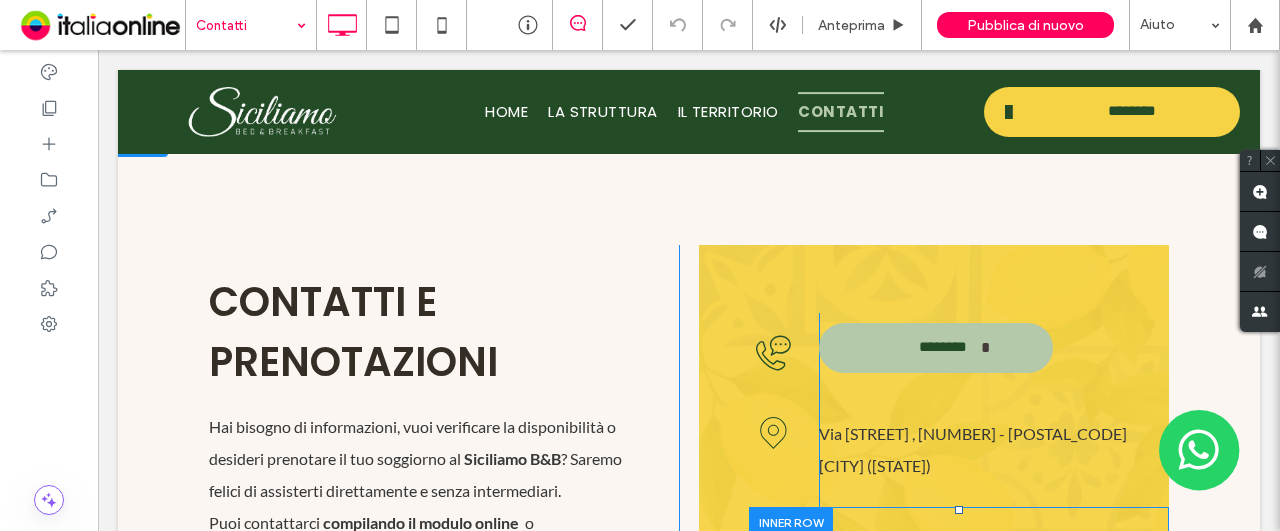 scroll, scrollTop: 500, scrollLeft: 0, axis: vertical 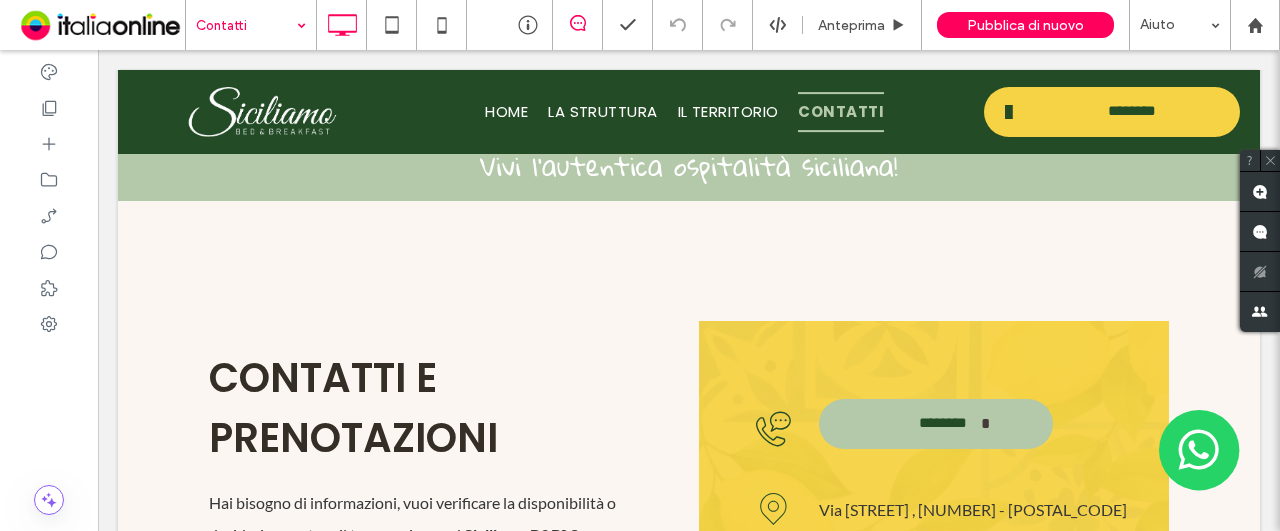 click on "**********" at bounding box center (934, 607) 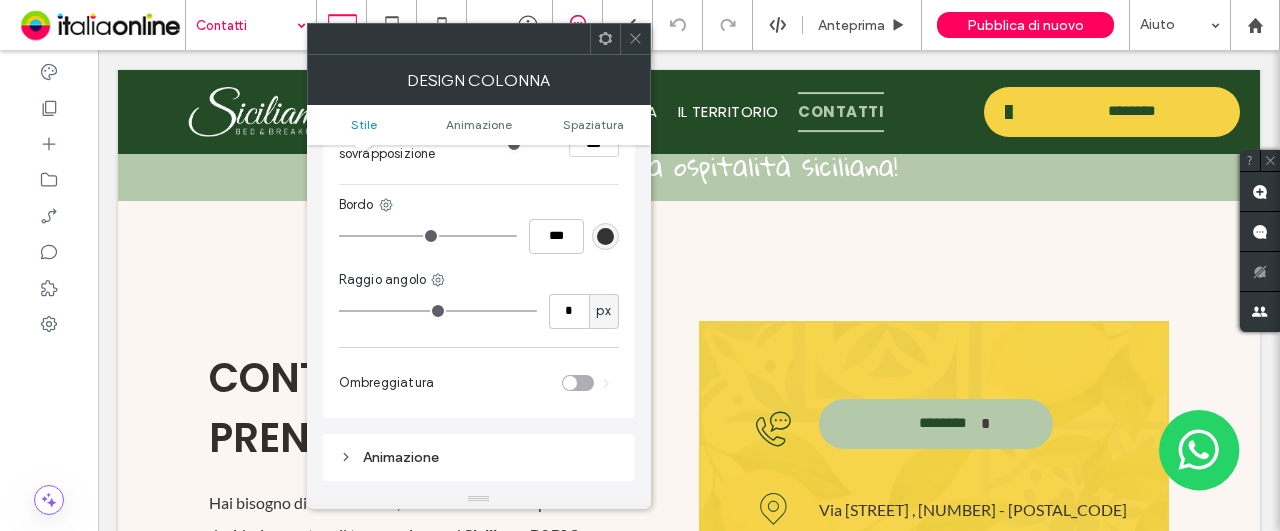 scroll, scrollTop: 700, scrollLeft: 0, axis: vertical 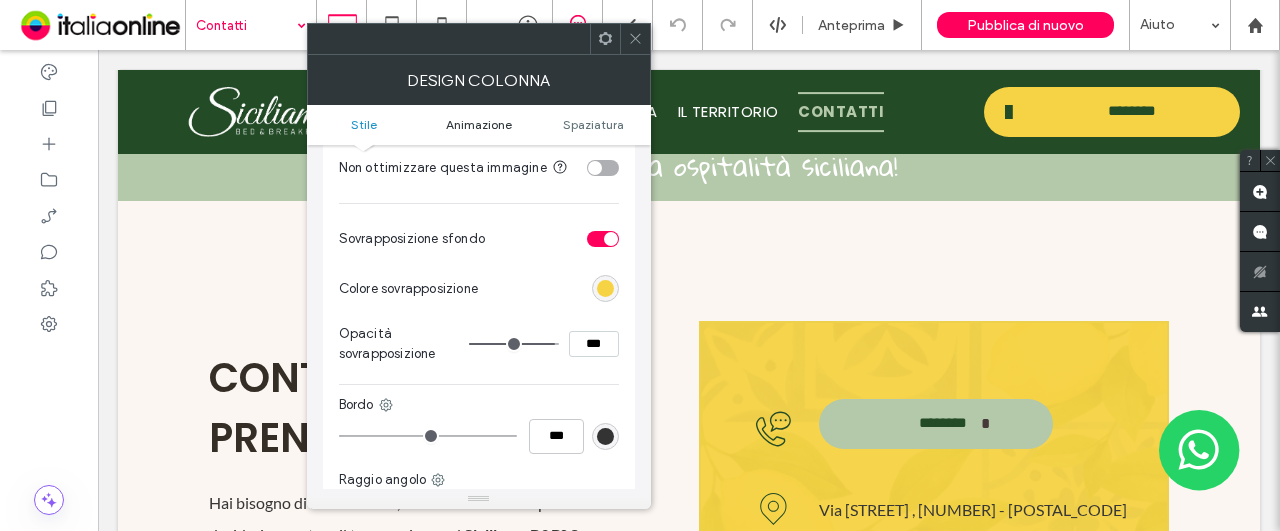 click on "Animazione" at bounding box center [479, 124] 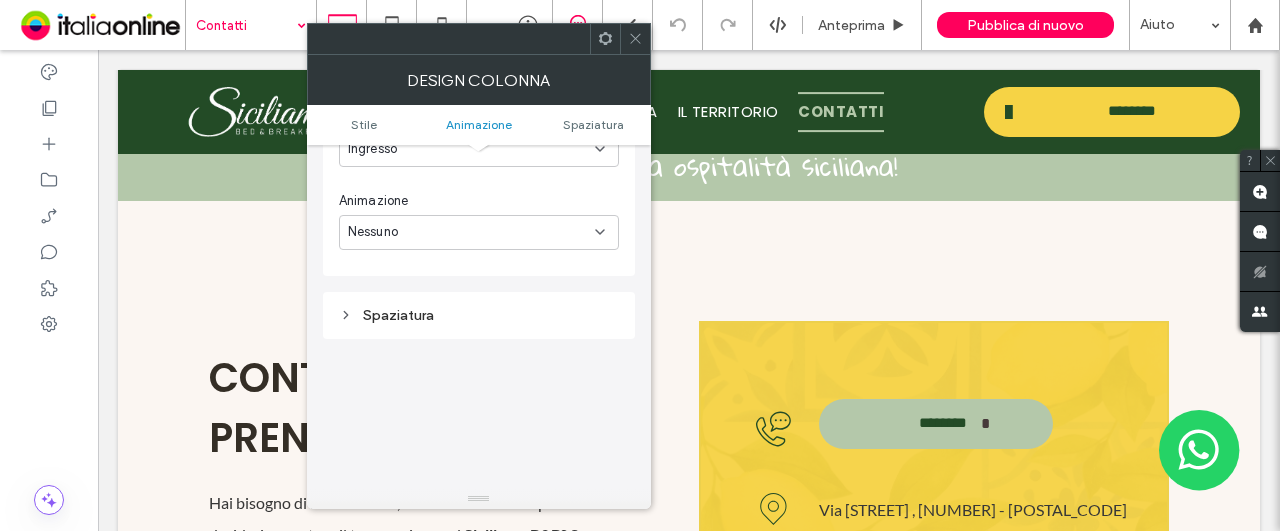 scroll, scrollTop: 1374, scrollLeft: 0, axis: vertical 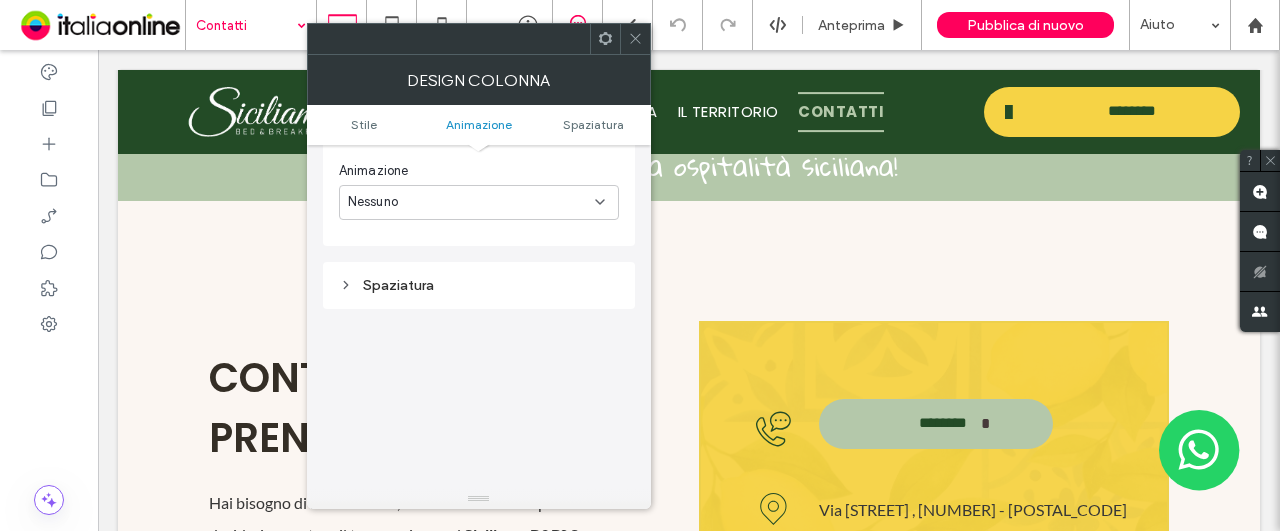 click on "Stile Animazione Spaziatura" at bounding box center [479, 125] 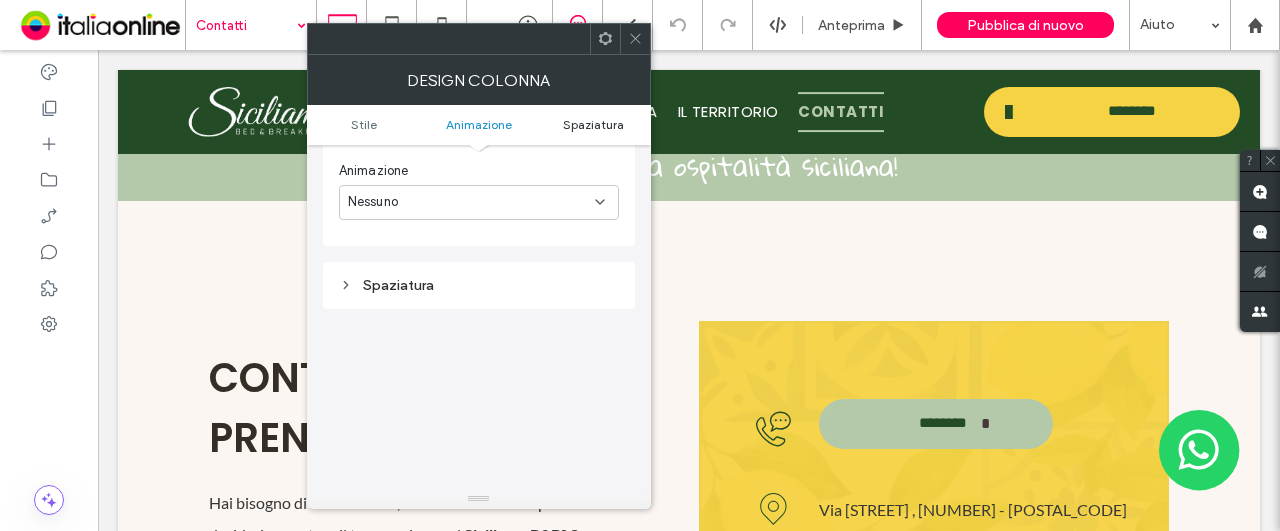 click on "Spaziatura" at bounding box center (593, 124) 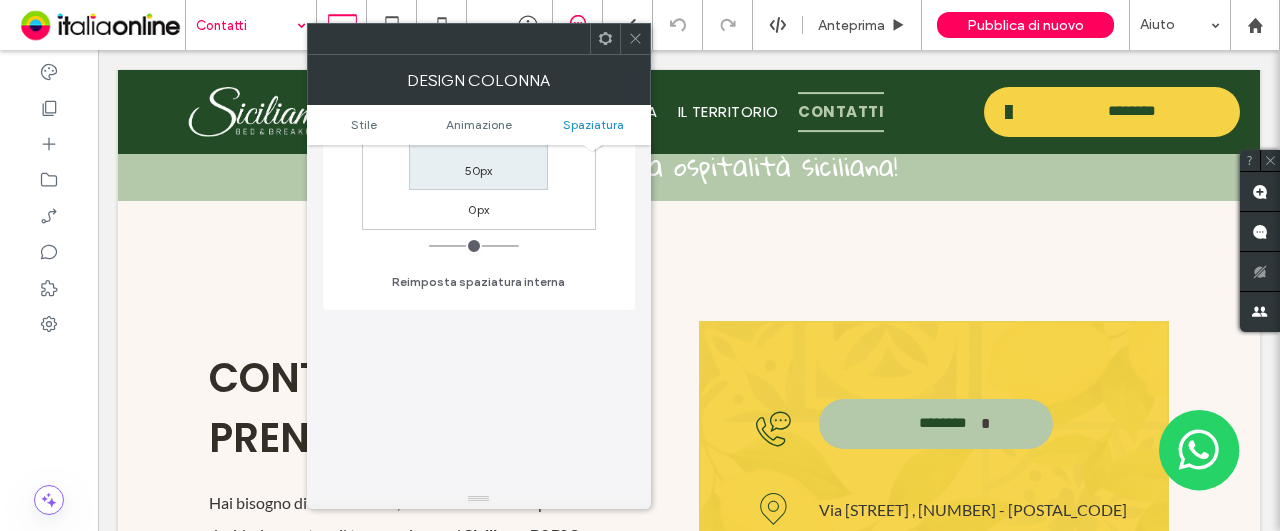 scroll, scrollTop: 1624, scrollLeft: 0, axis: vertical 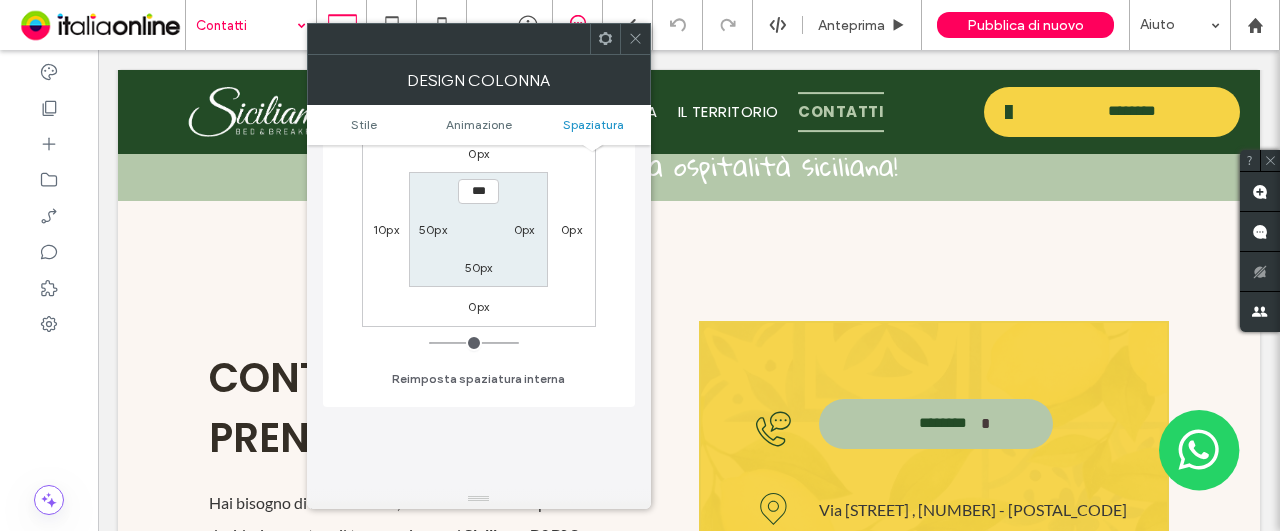 click at bounding box center (605, 39) 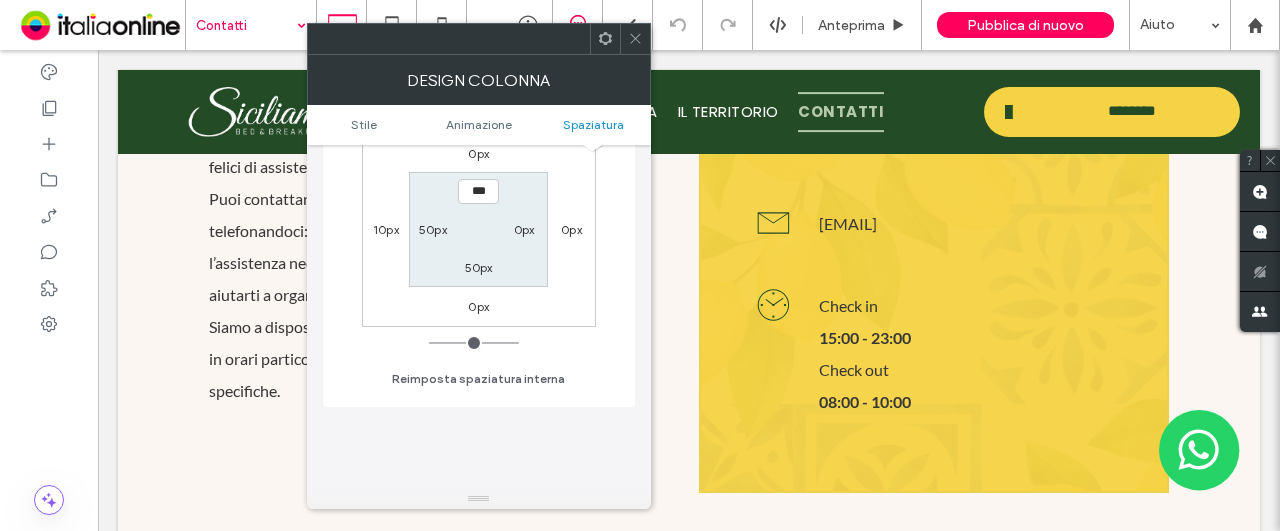 scroll, scrollTop: 800, scrollLeft: 0, axis: vertical 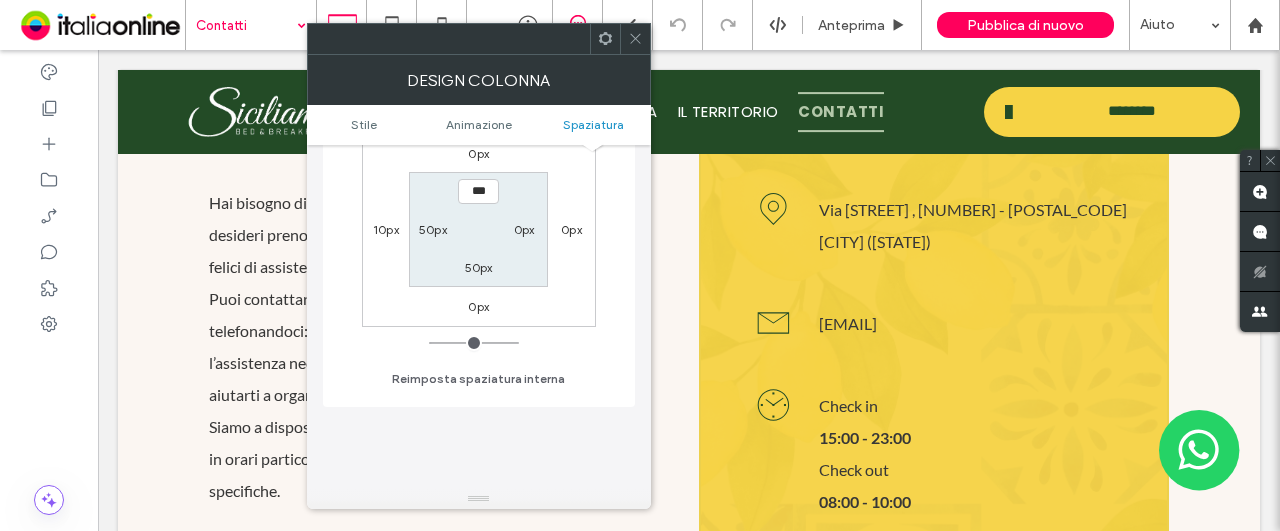 click on "[EMAIL]" at bounding box center (848, 323) 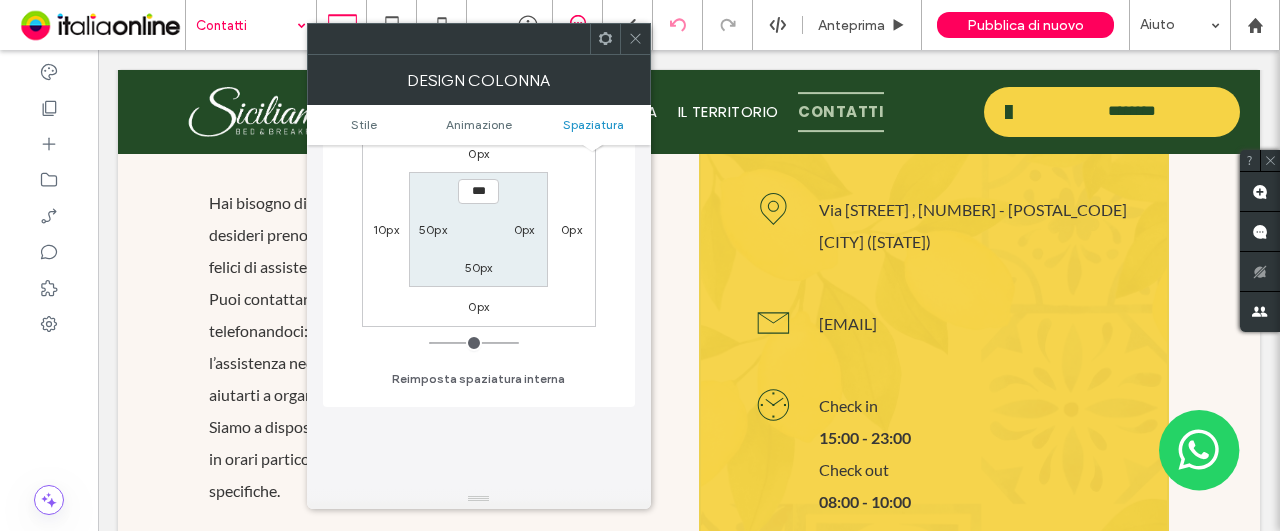 drag, startPoint x: 632, startPoint y: 33, endPoint x: 664, endPoint y: 45, distance: 34.176014 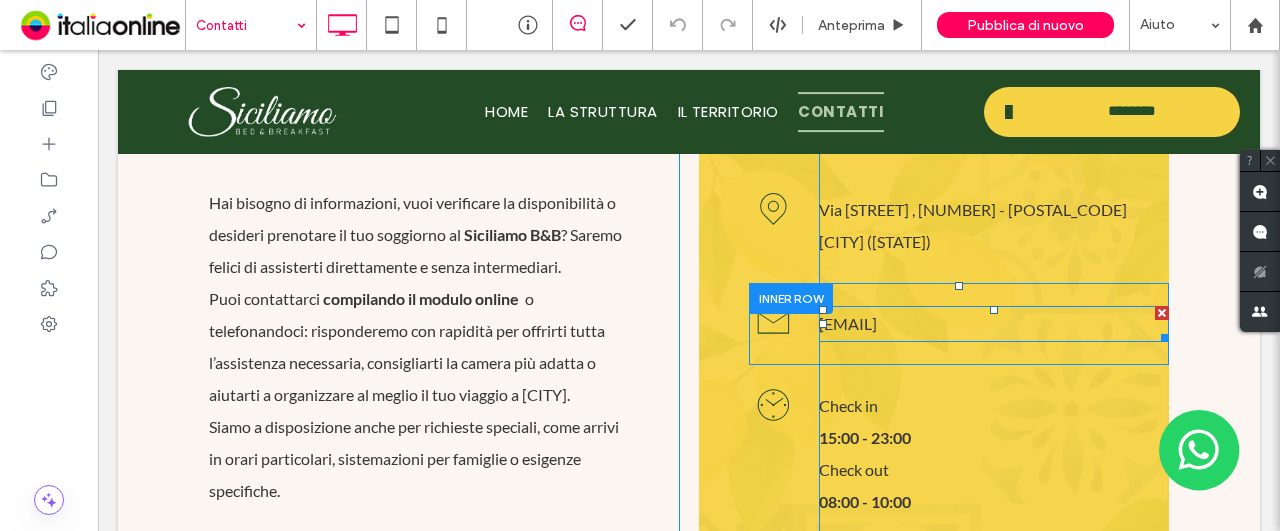 click on "[EMAIL]" at bounding box center [848, 323] 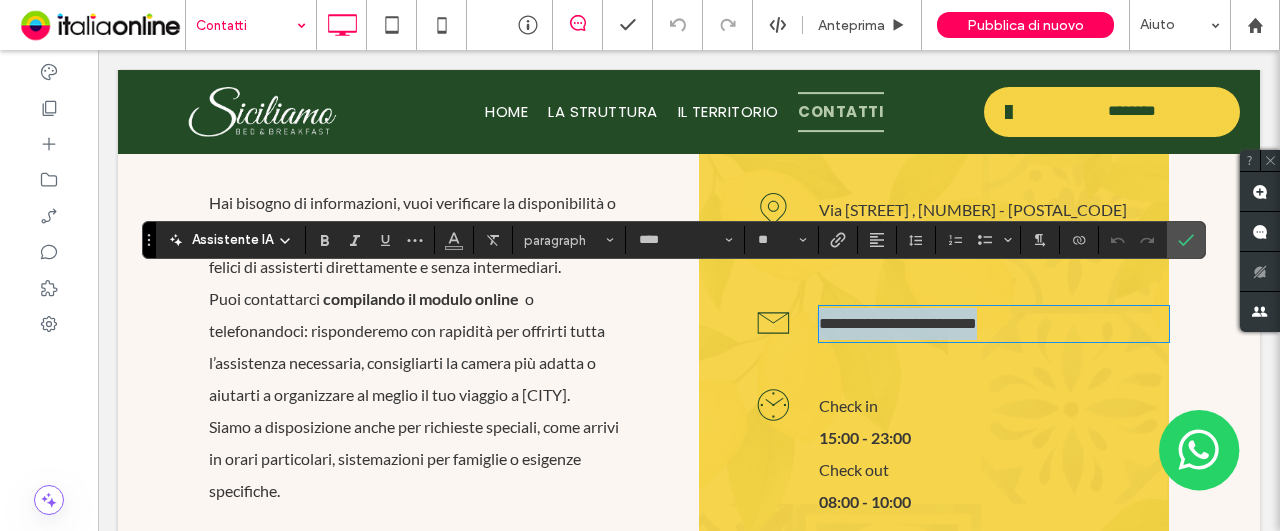drag, startPoint x: 1036, startPoint y: 287, endPoint x: 801, endPoint y: 290, distance: 235.01915 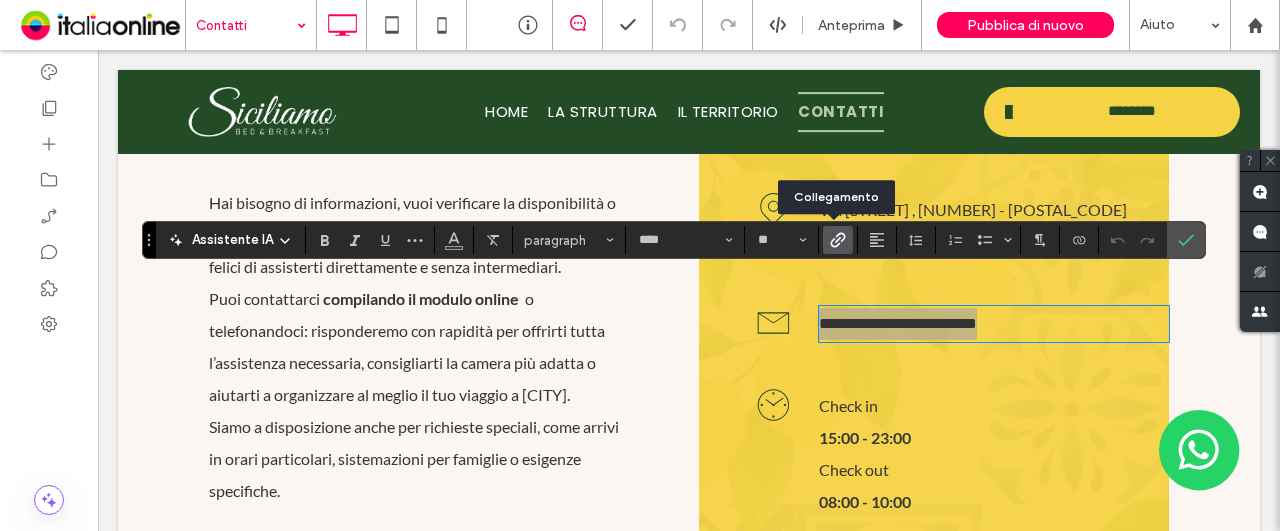 click 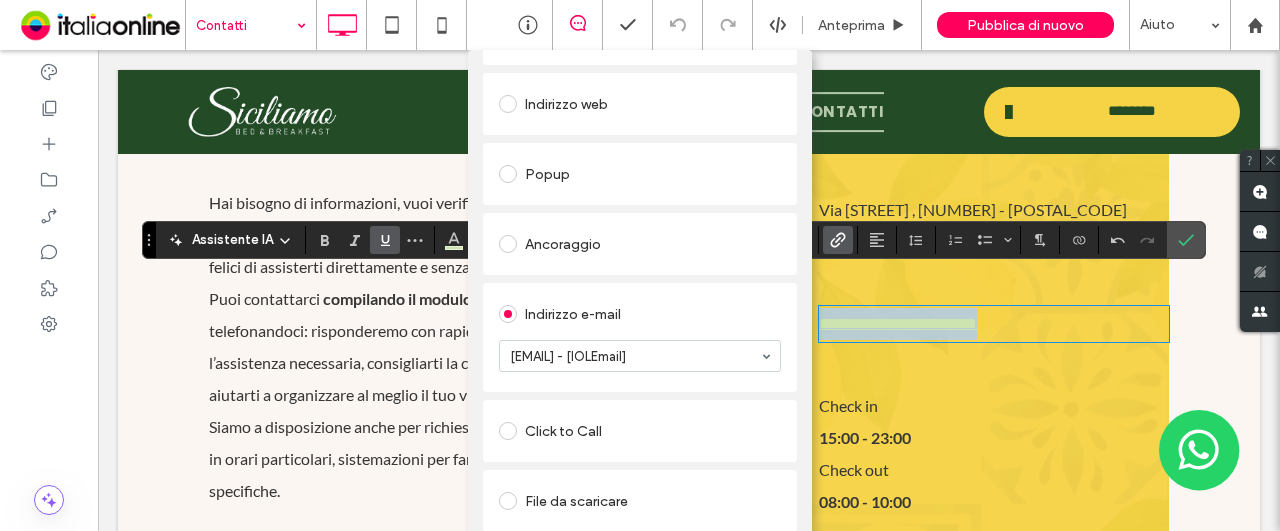 scroll, scrollTop: 180, scrollLeft: 0, axis: vertical 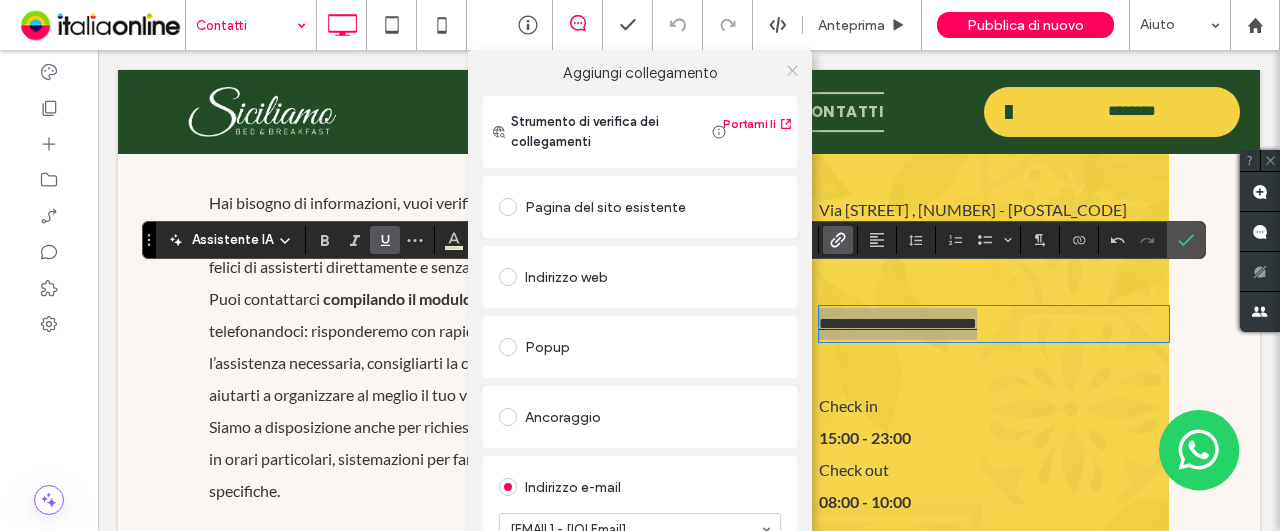 click 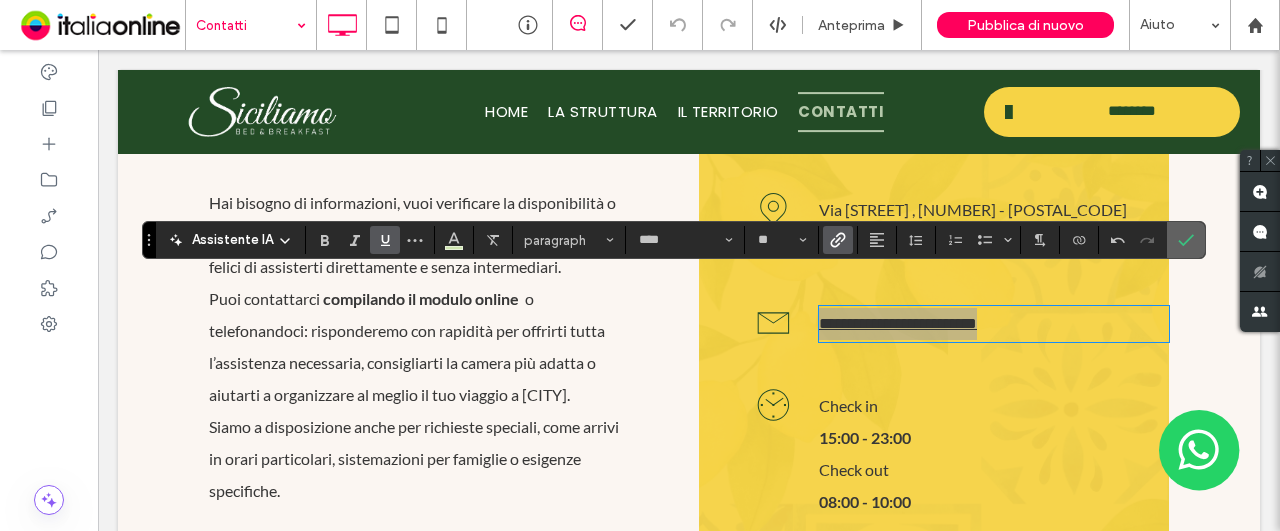 click 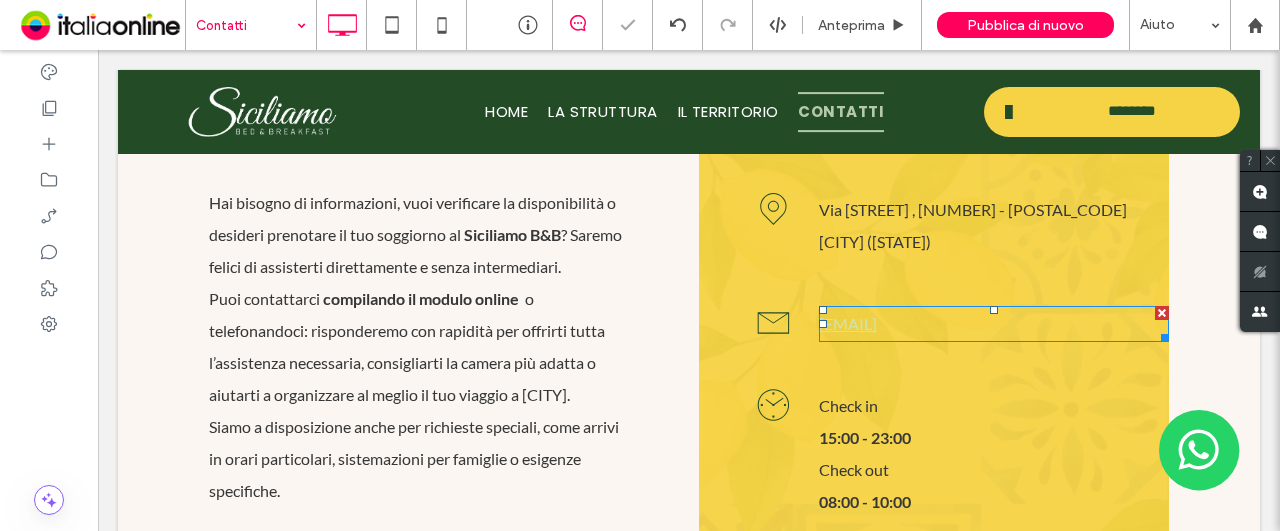 click on "[EMAIL]" at bounding box center [848, 323] 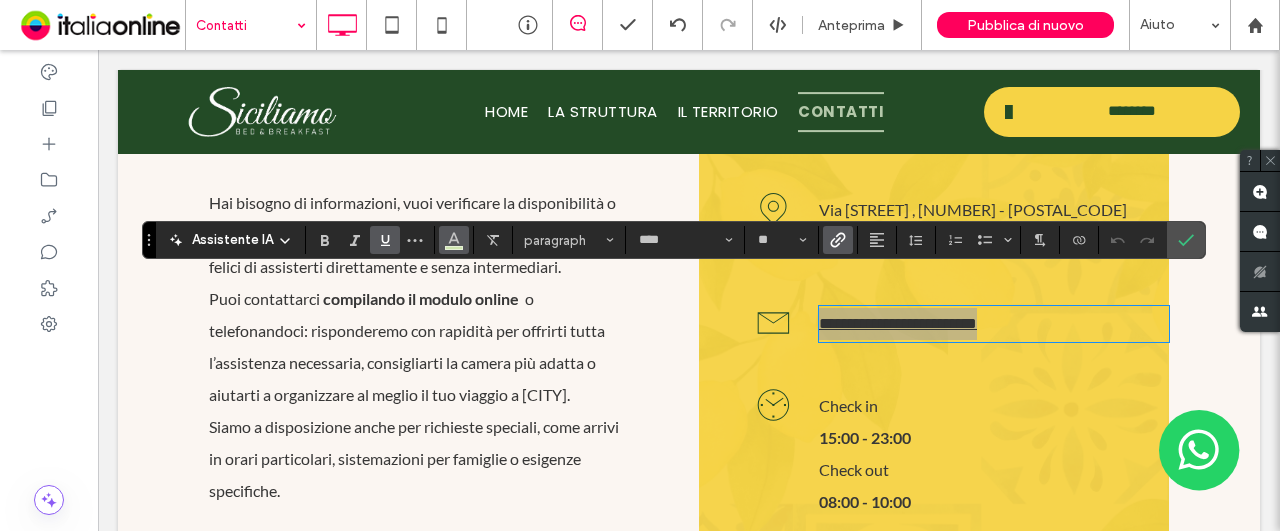 click 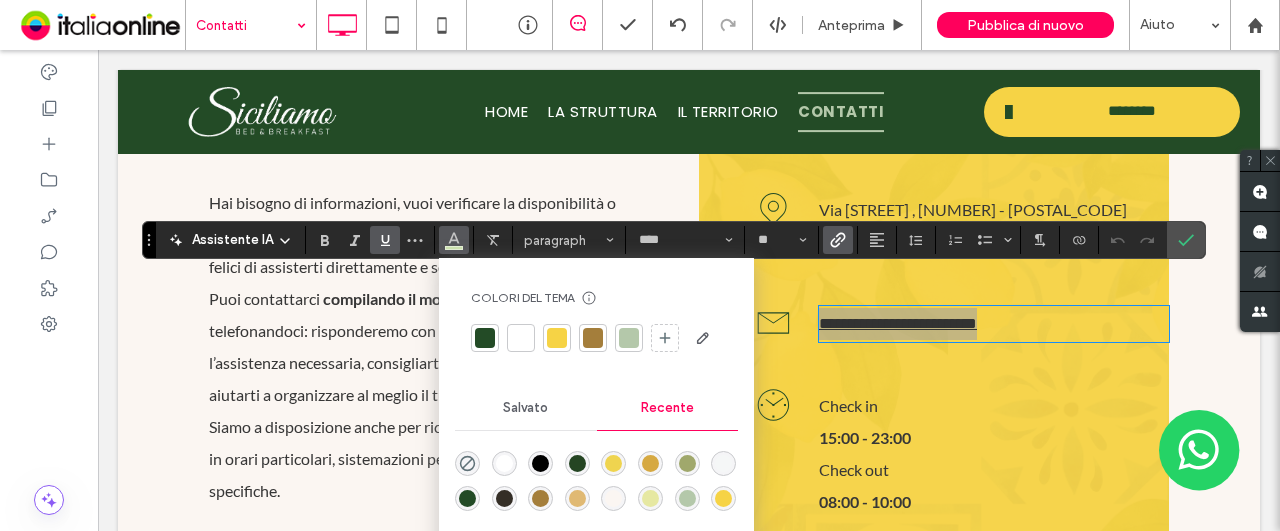 click at bounding box center [485, 338] 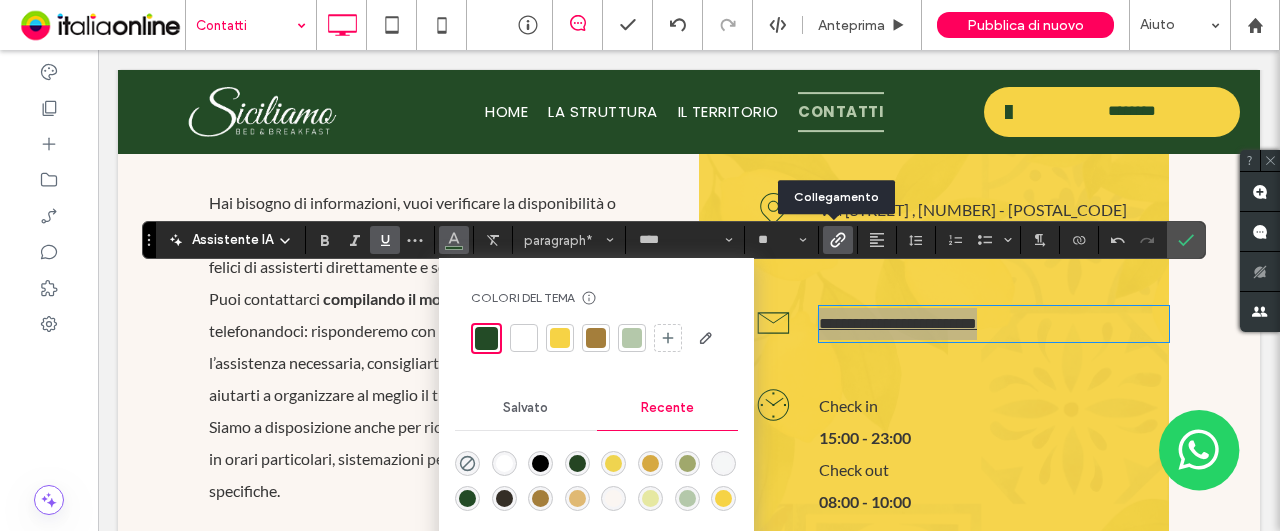 click 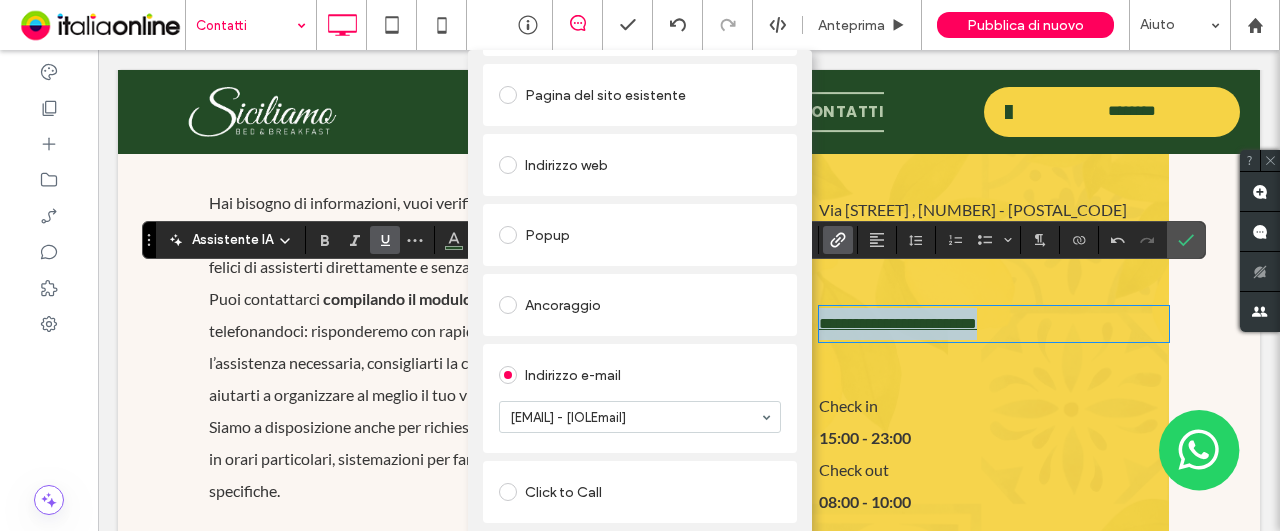 scroll, scrollTop: 180, scrollLeft: 0, axis: vertical 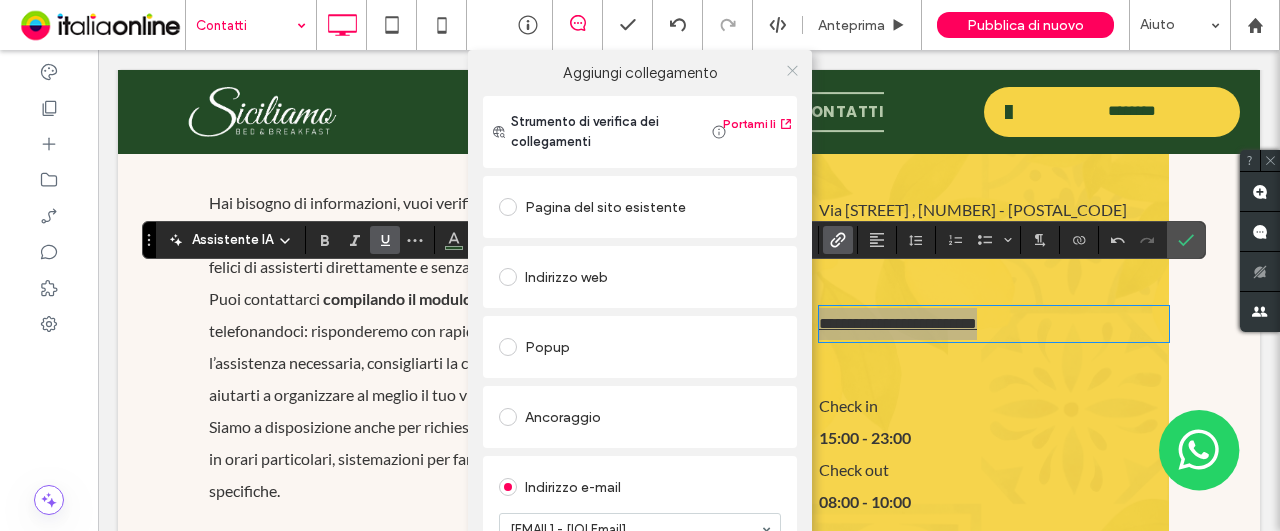 click 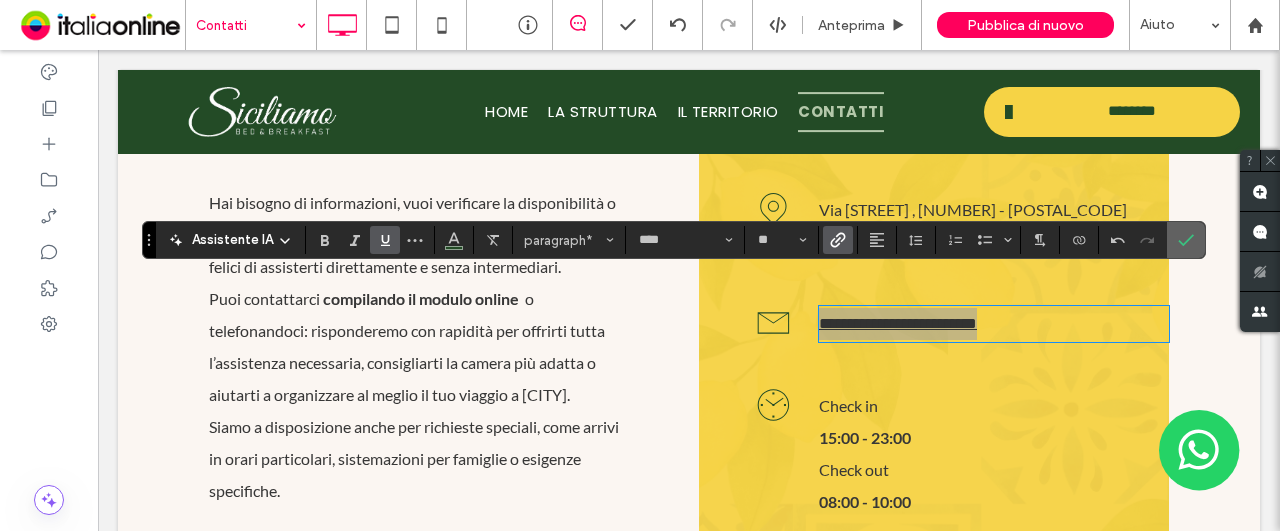 click 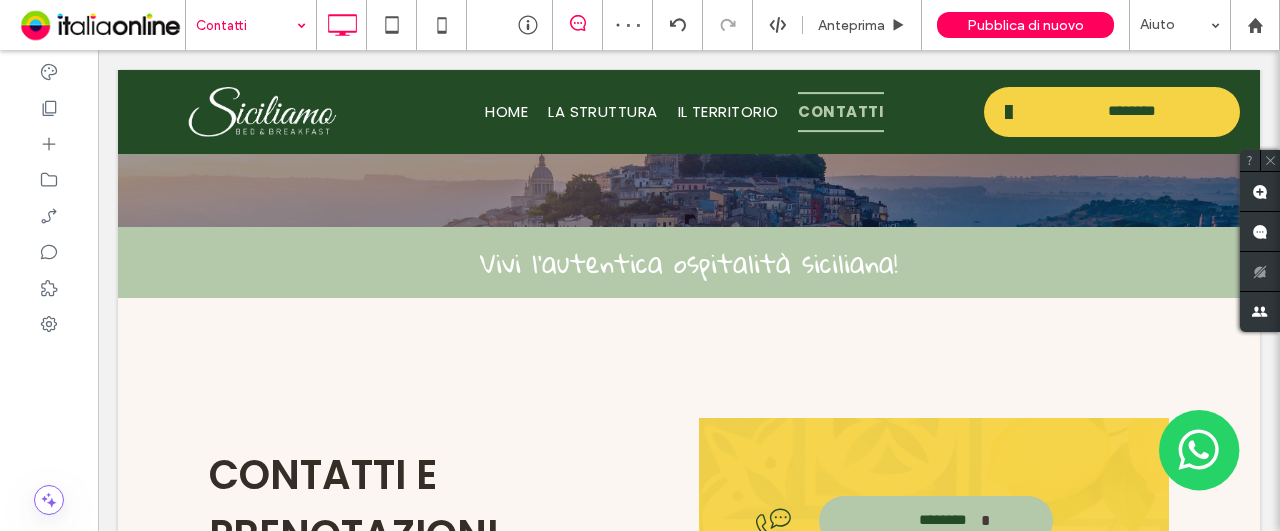 scroll, scrollTop: 400, scrollLeft: 0, axis: vertical 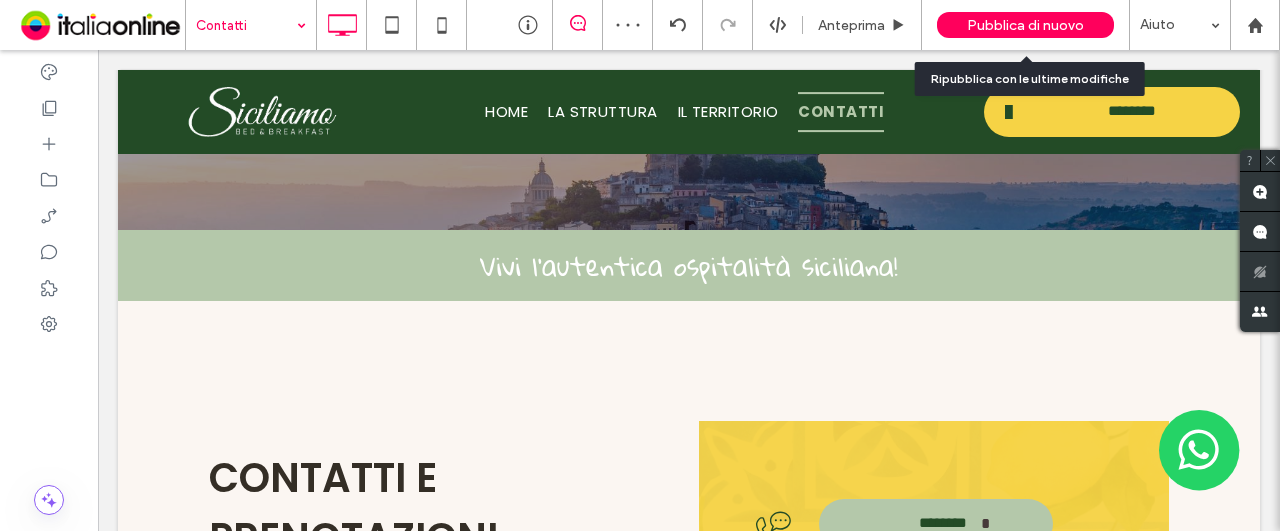 click on "Pubblica di nuovo" at bounding box center (1025, 25) 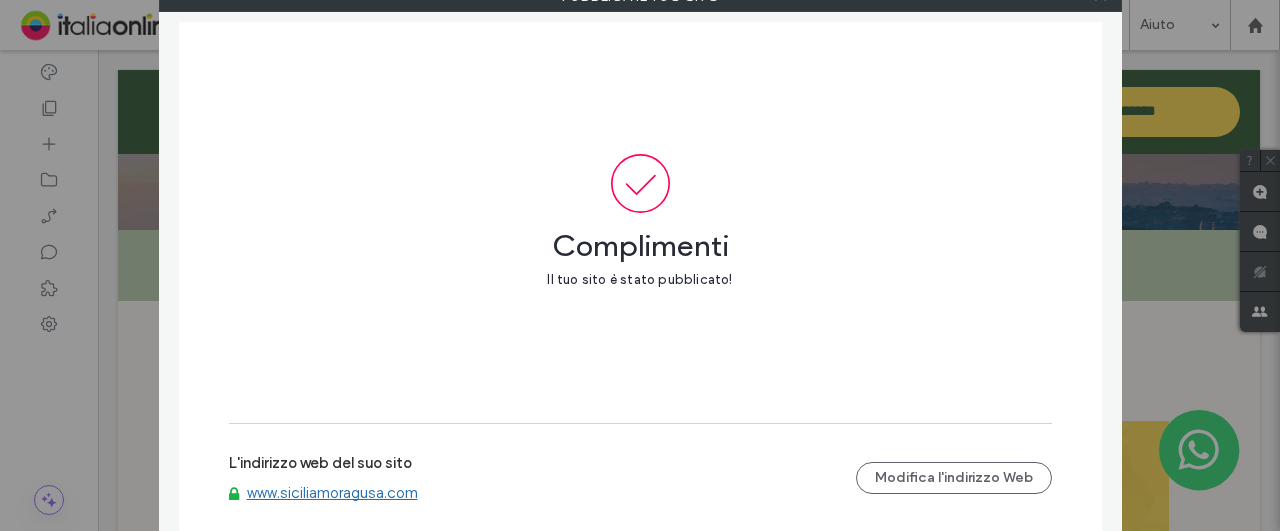 click at bounding box center [1100, -4] 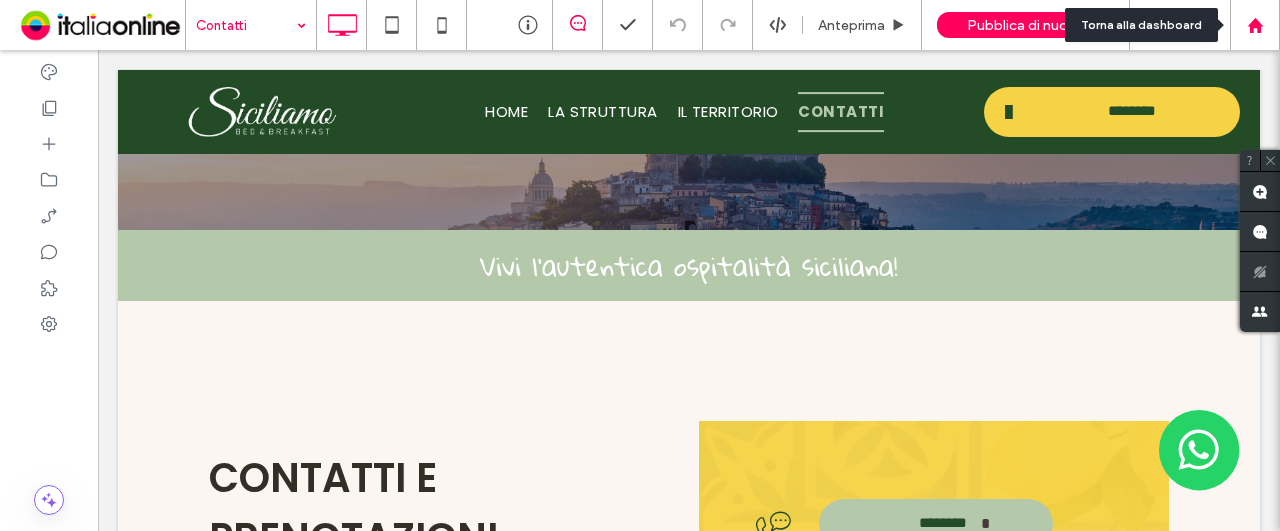 click 